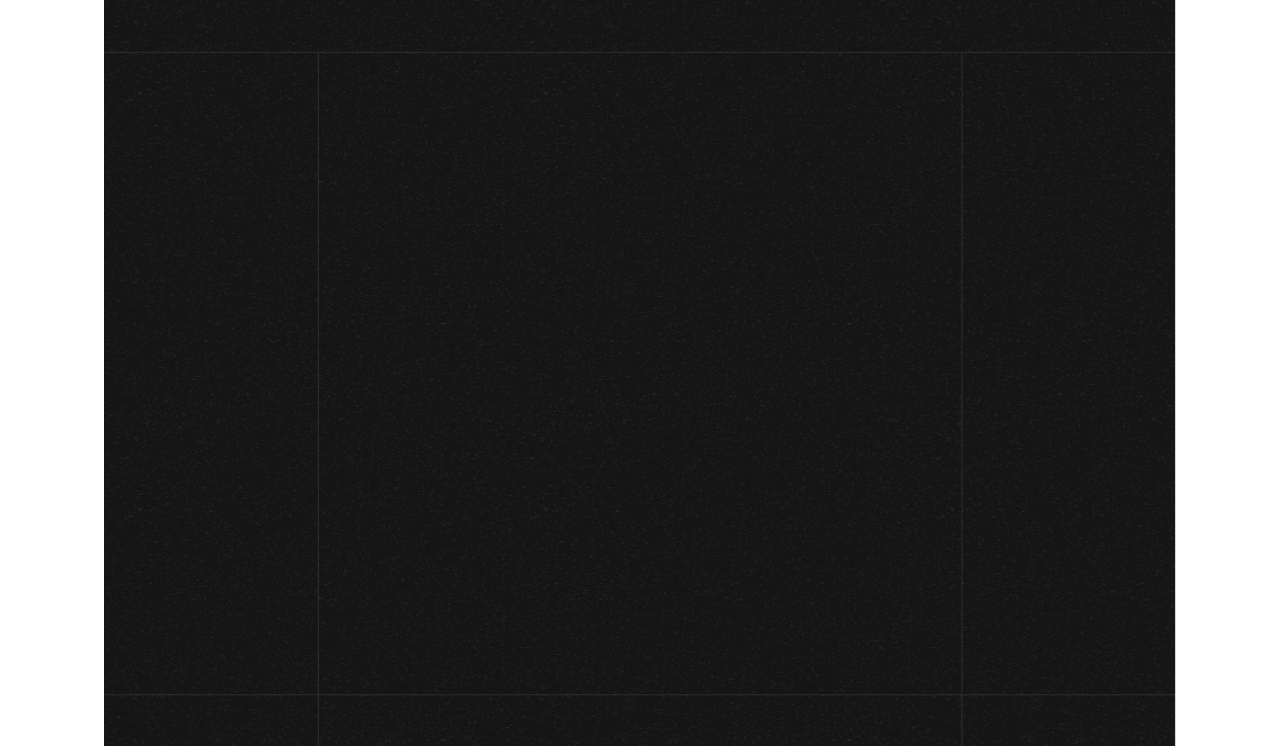 scroll, scrollTop: 0, scrollLeft: 0, axis: both 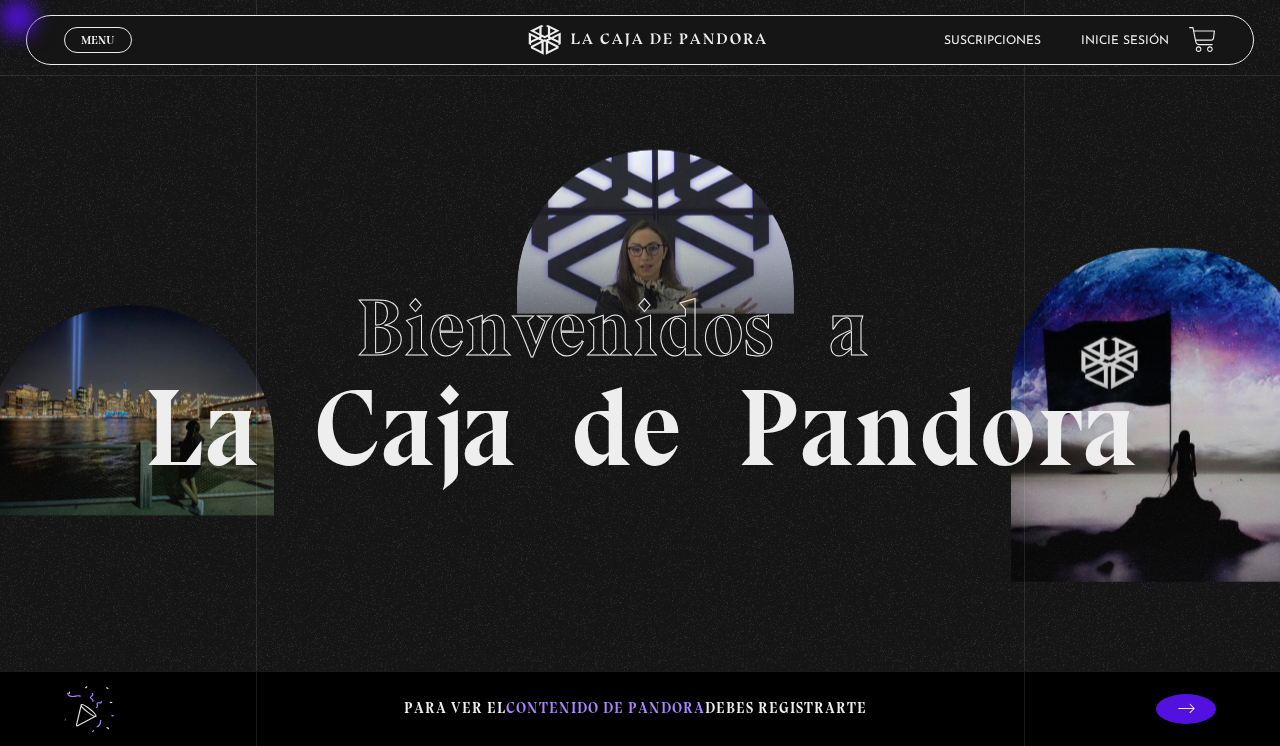 click on "Inicie sesión" at bounding box center (1125, 41) 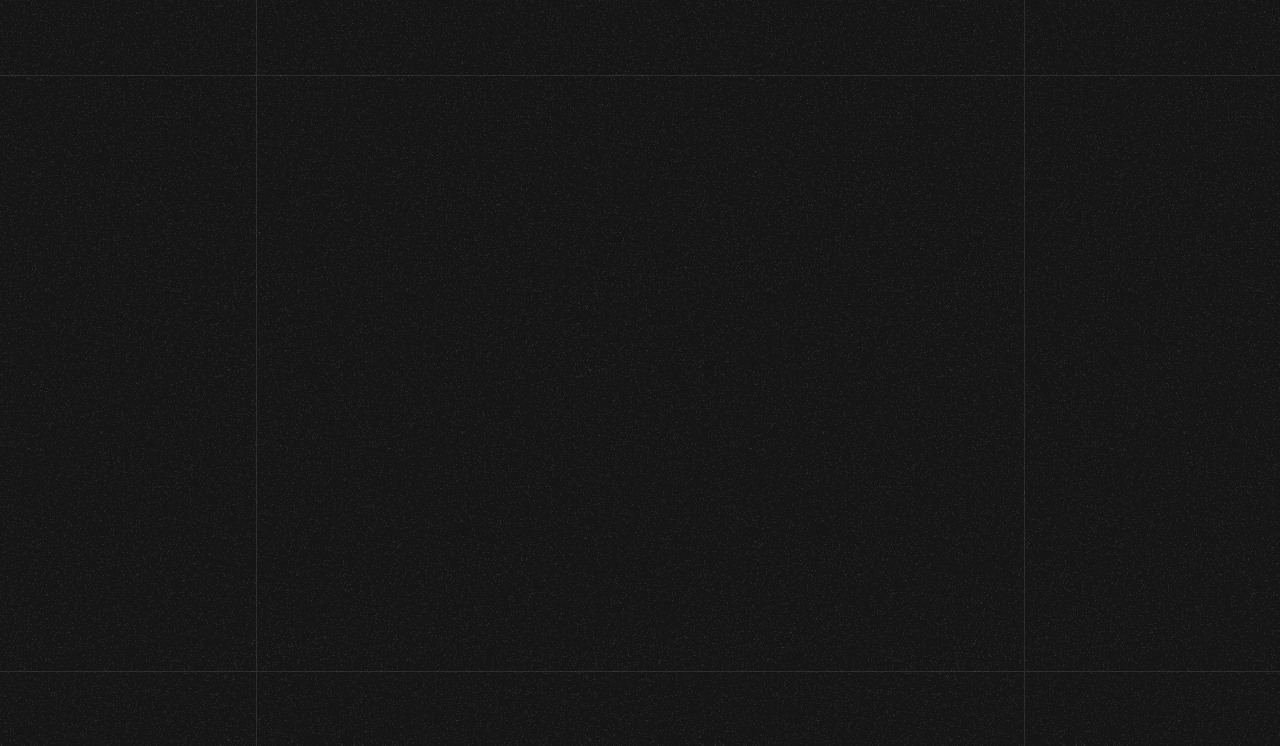 scroll, scrollTop: 0, scrollLeft: 0, axis: both 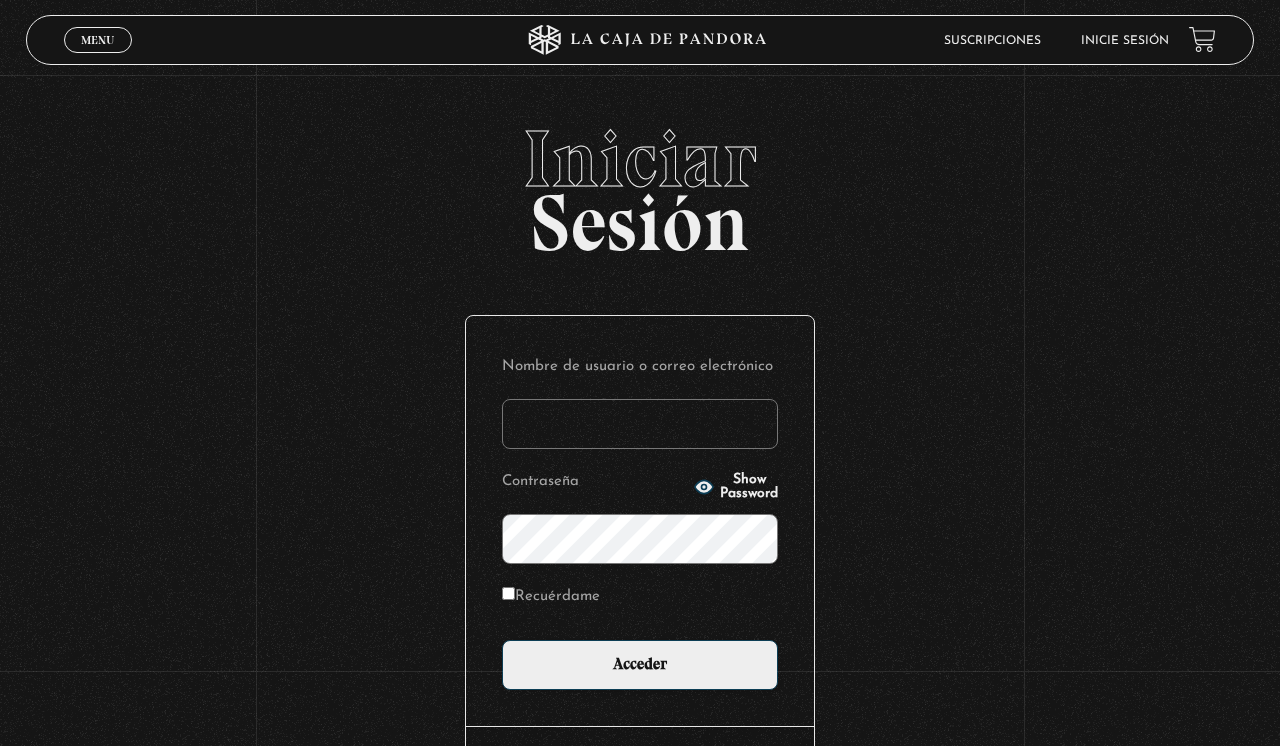 type on "Terrible" 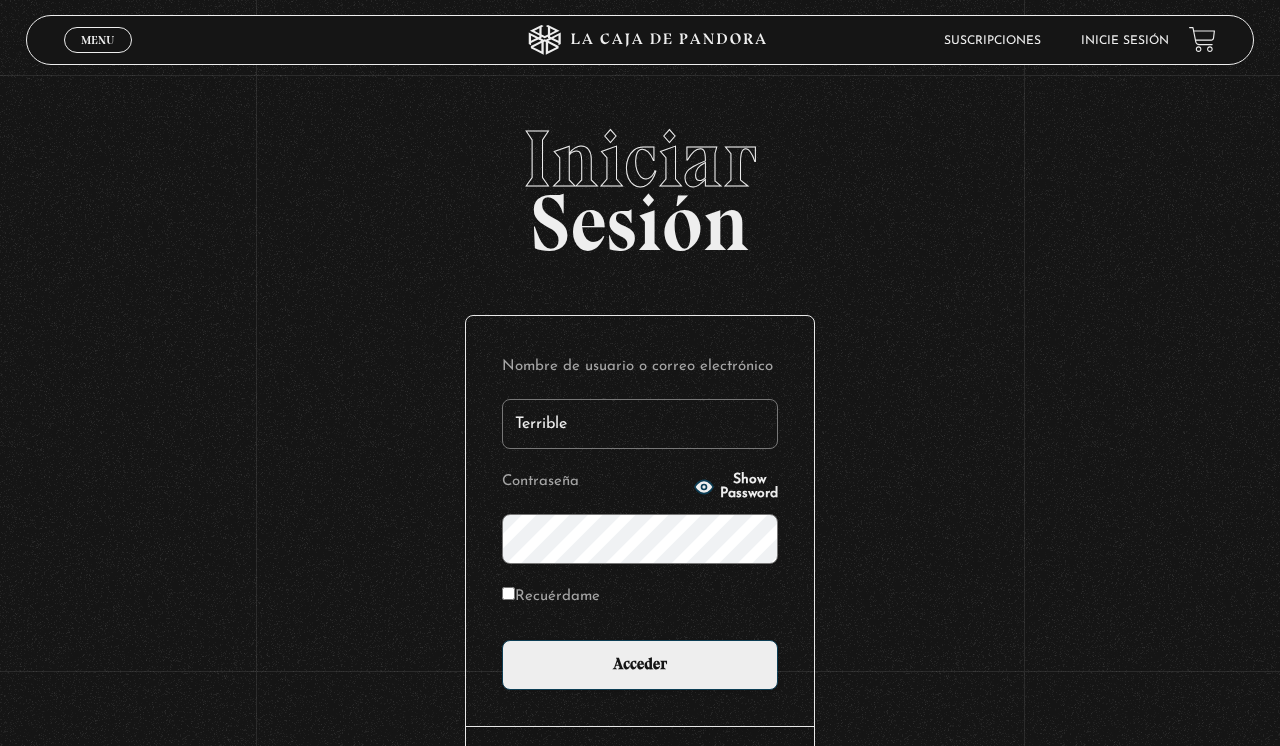 click on "Acceder" at bounding box center (640, 665) 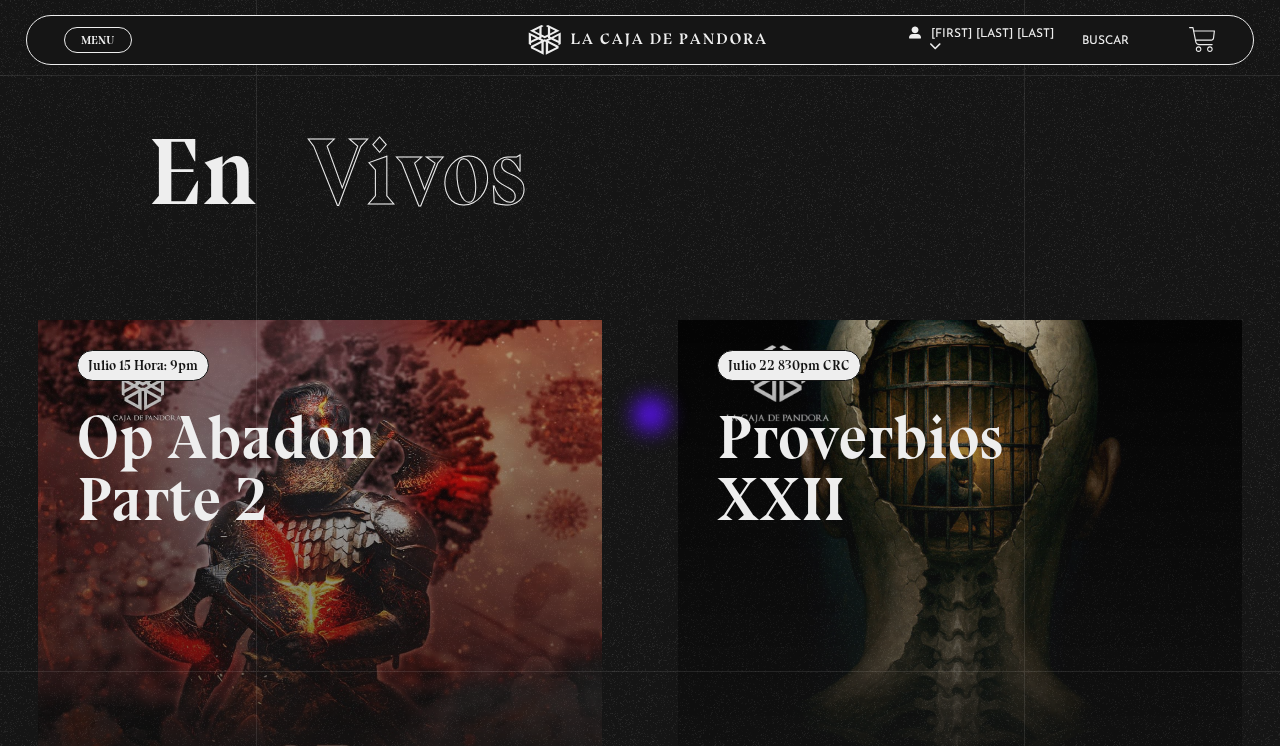 scroll, scrollTop: 0, scrollLeft: 0, axis: both 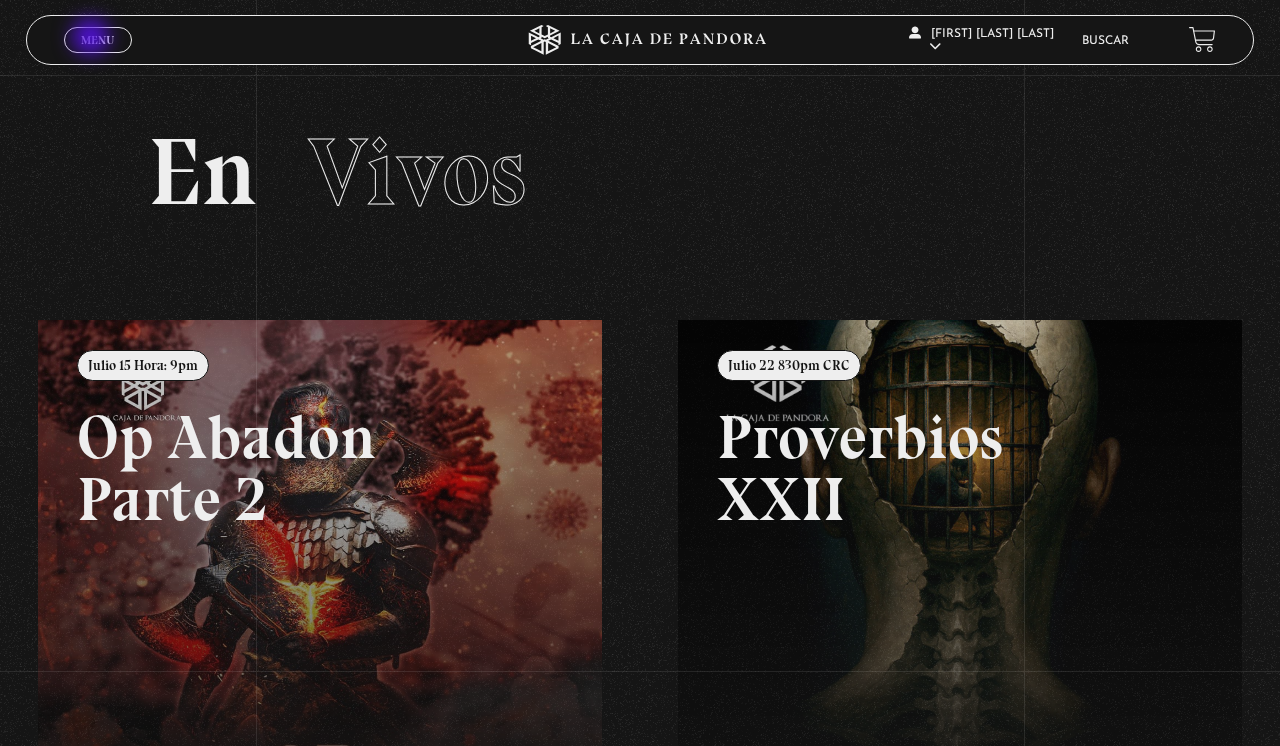 click on "Menu" at bounding box center (97, 40) 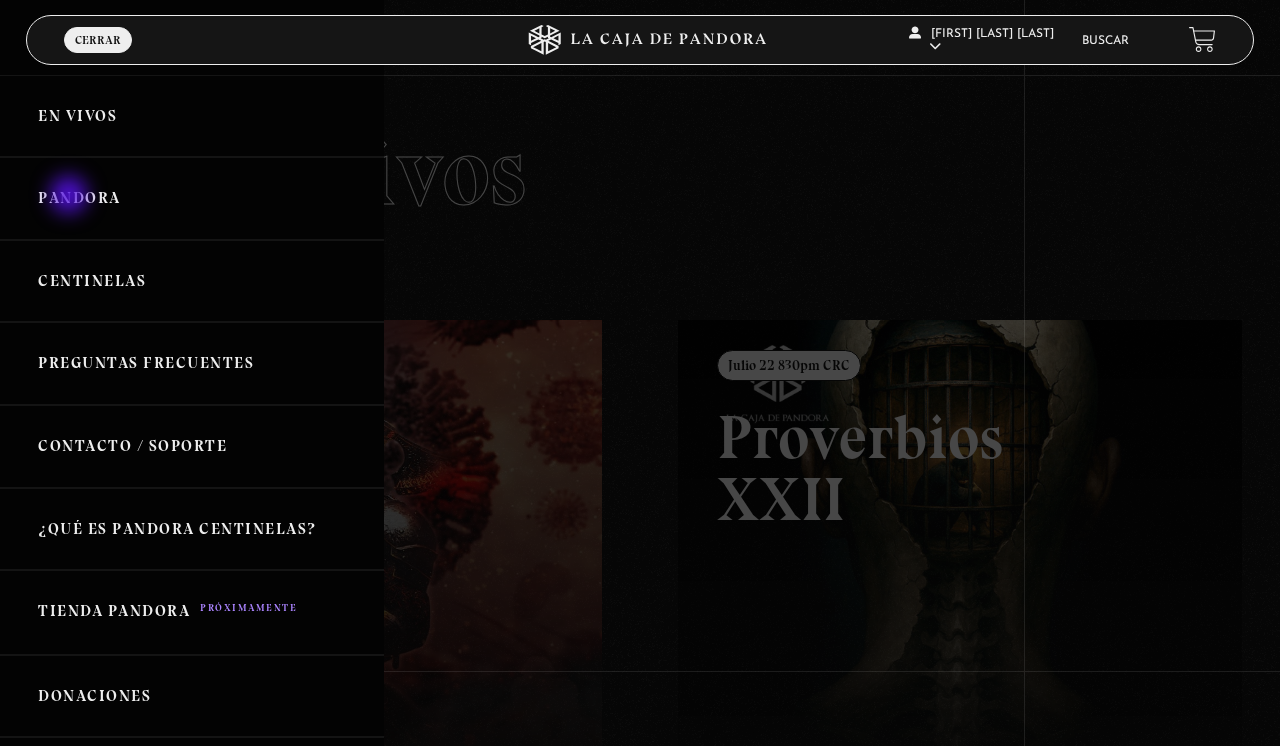 click on "Pandora" at bounding box center (192, 198) 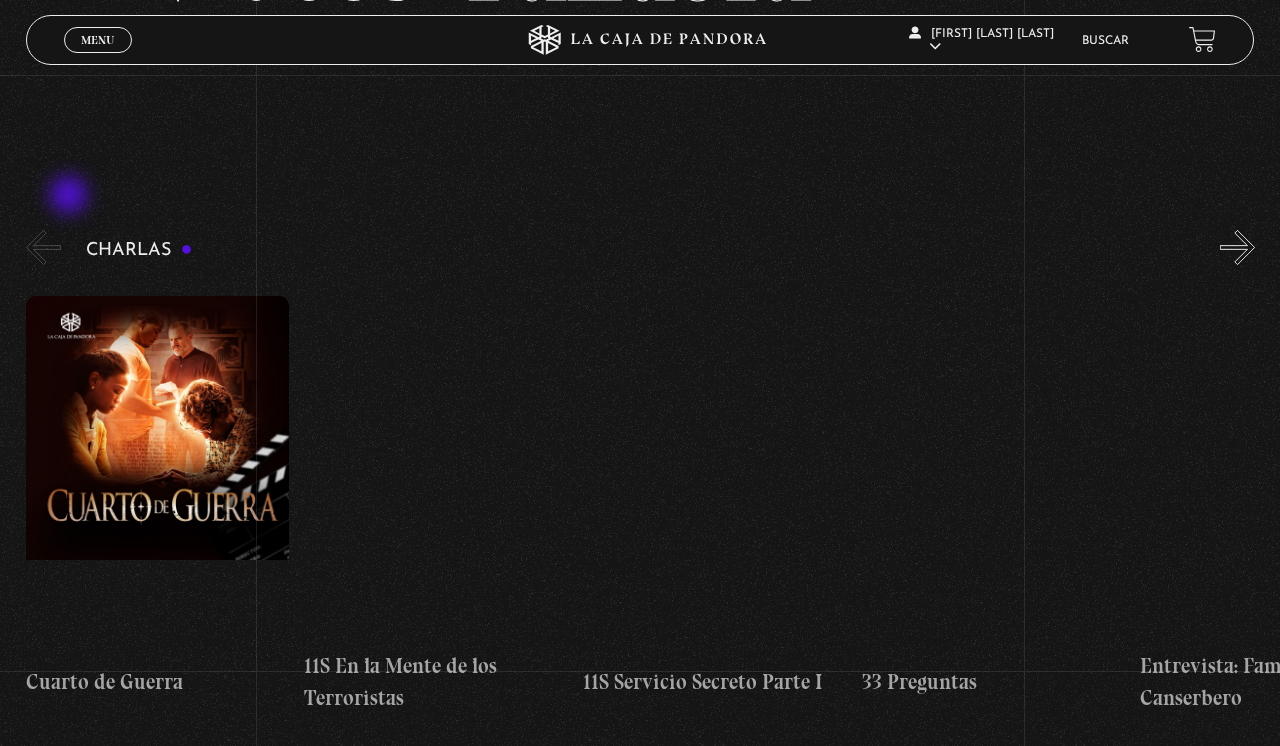 scroll, scrollTop: 208, scrollLeft: 0, axis: vertical 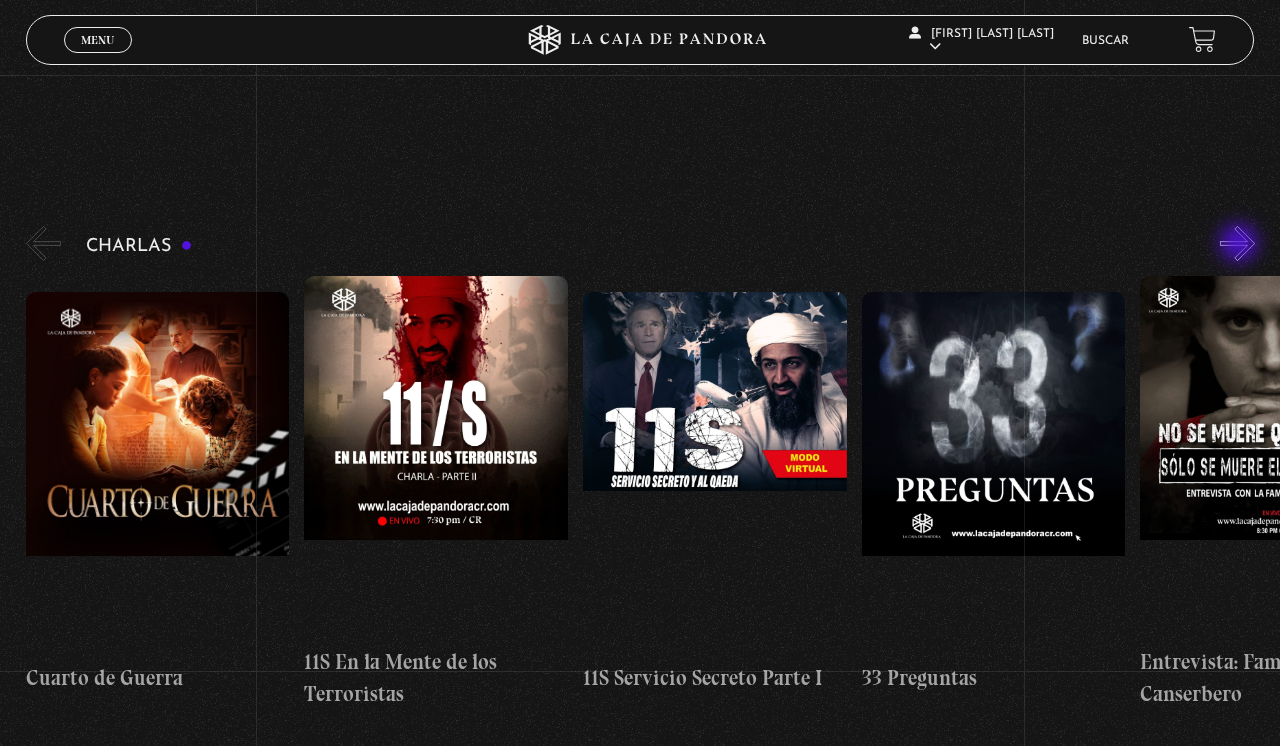 click on "»" at bounding box center (1237, 243) 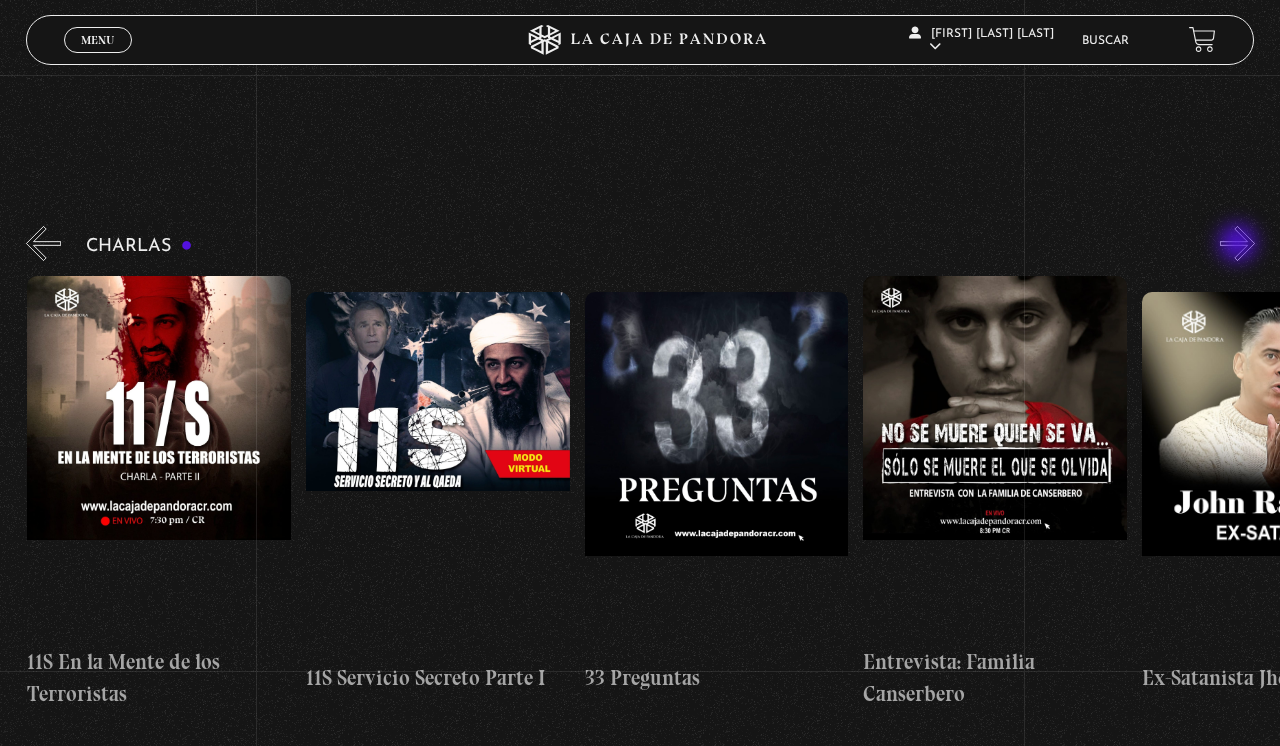 scroll, scrollTop: 0, scrollLeft: 278, axis: horizontal 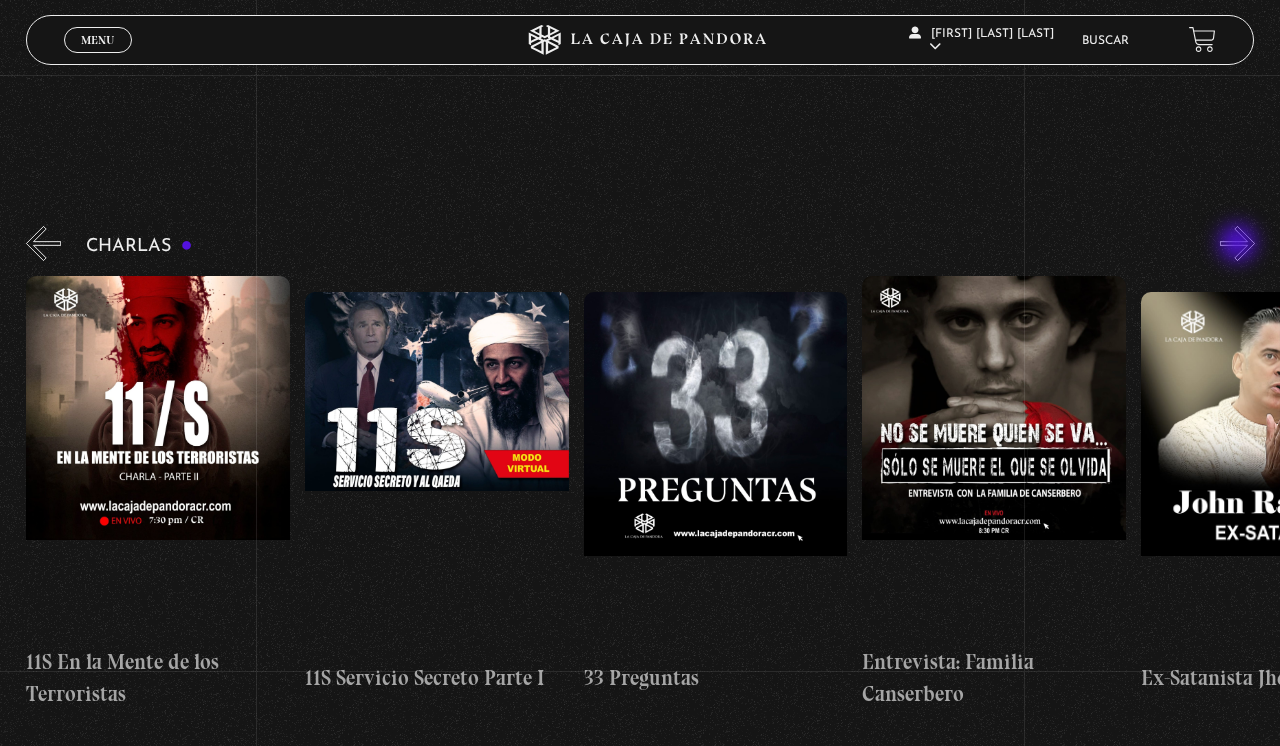click on "»" at bounding box center [1237, 243] 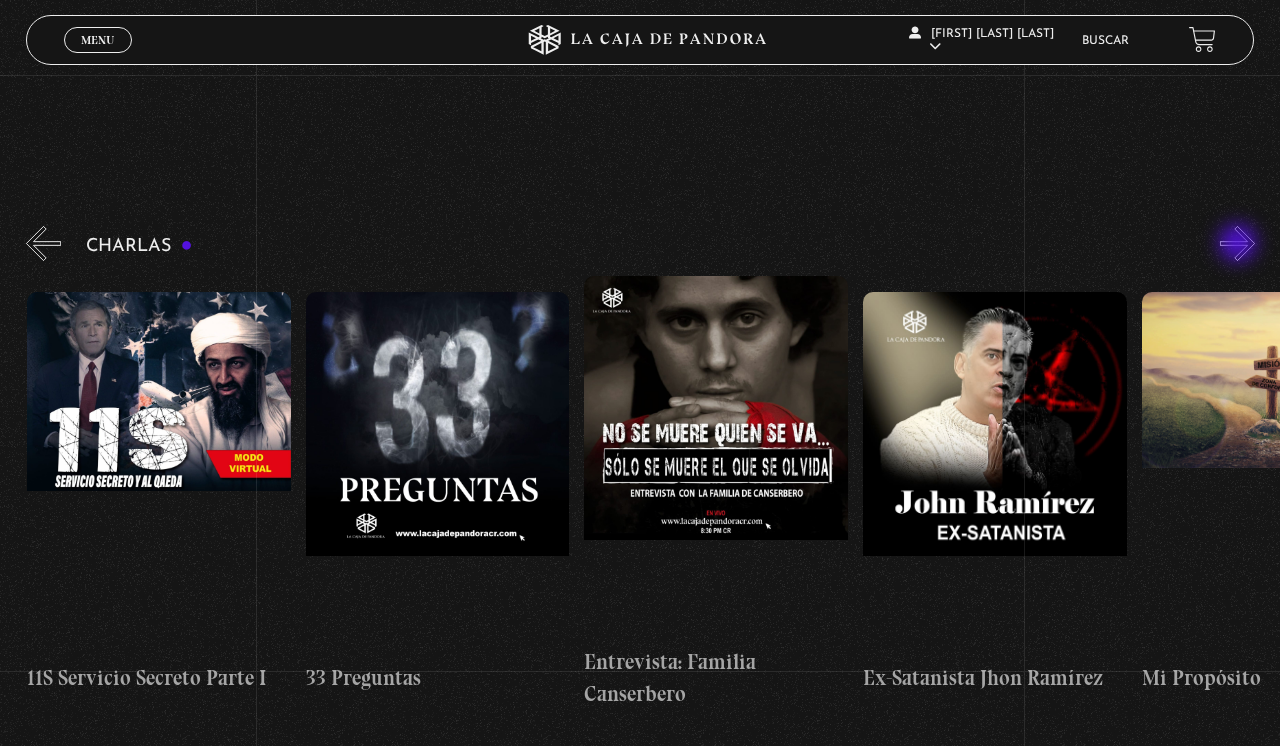 scroll, scrollTop: 0, scrollLeft: 557, axis: horizontal 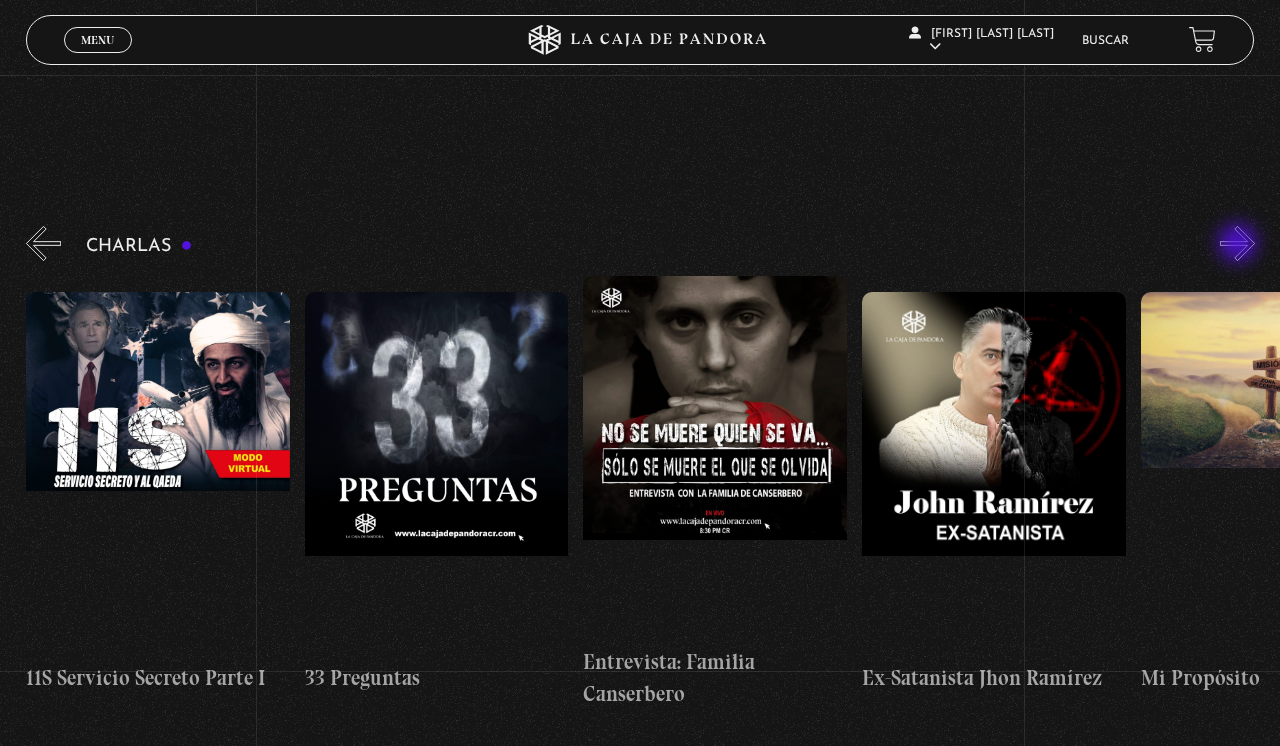 click on "»" at bounding box center (1237, 243) 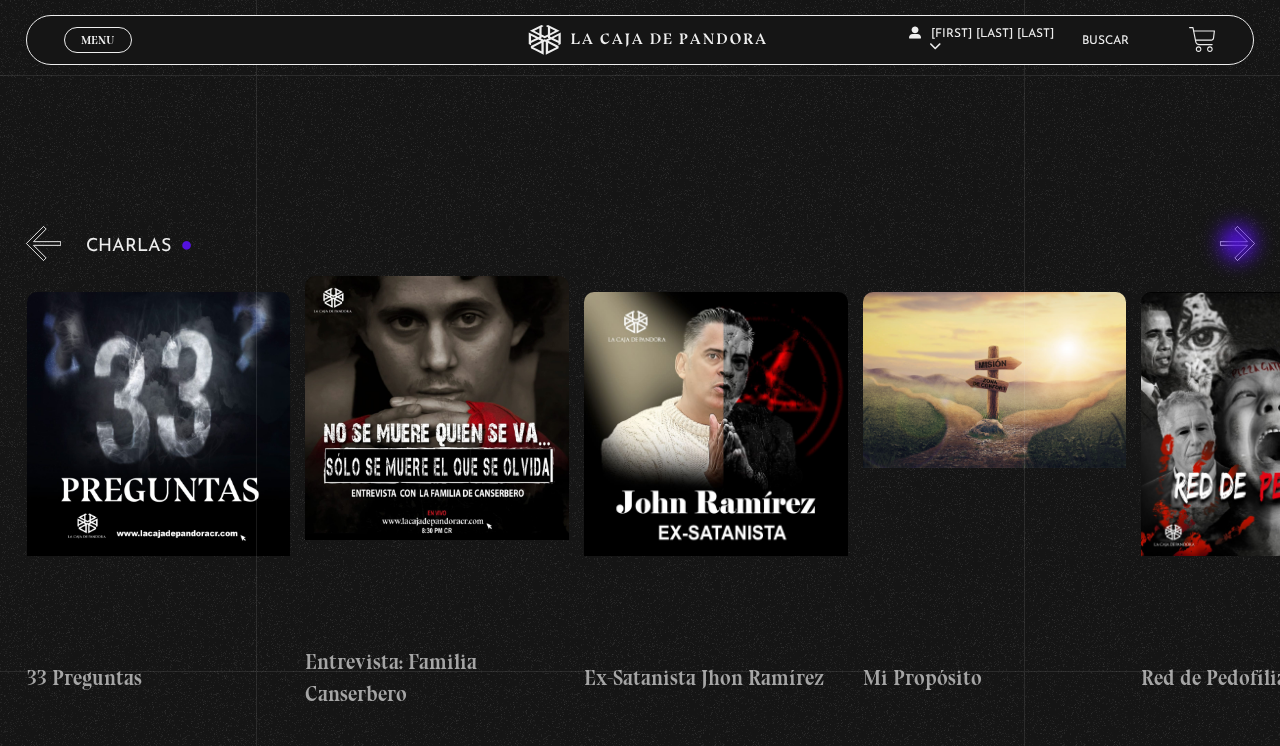 scroll, scrollTop: 0, scrollLeft: 836, axis: horizontal 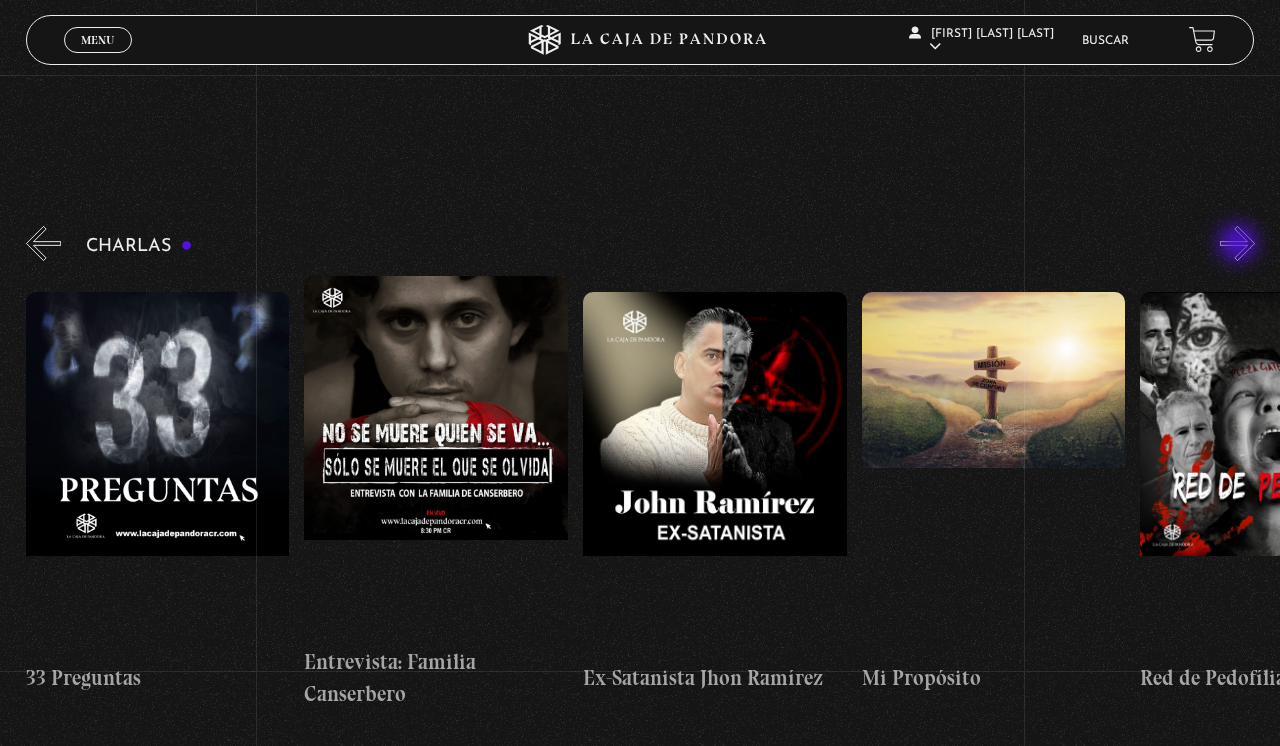 click on "»" at bounding box center (1237, 243) 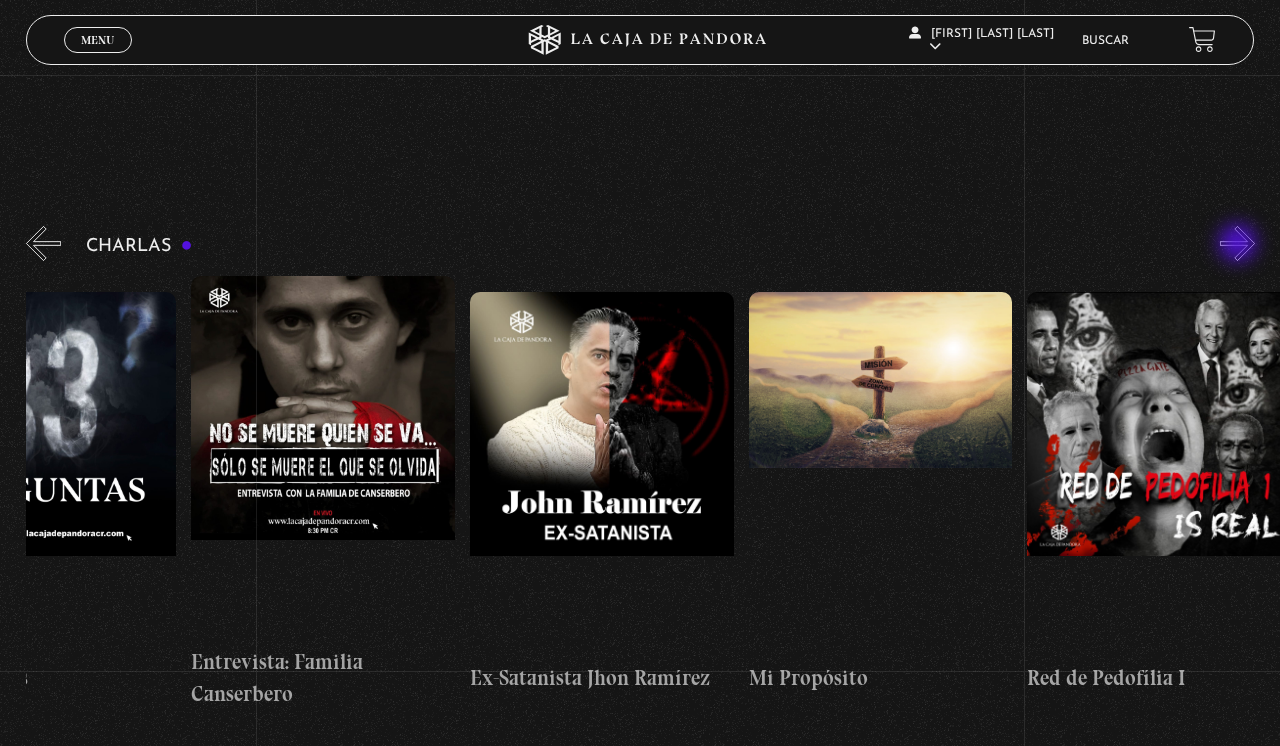 scroll, scrollTop: 0, scrollLeft: 975, axis: horizontal 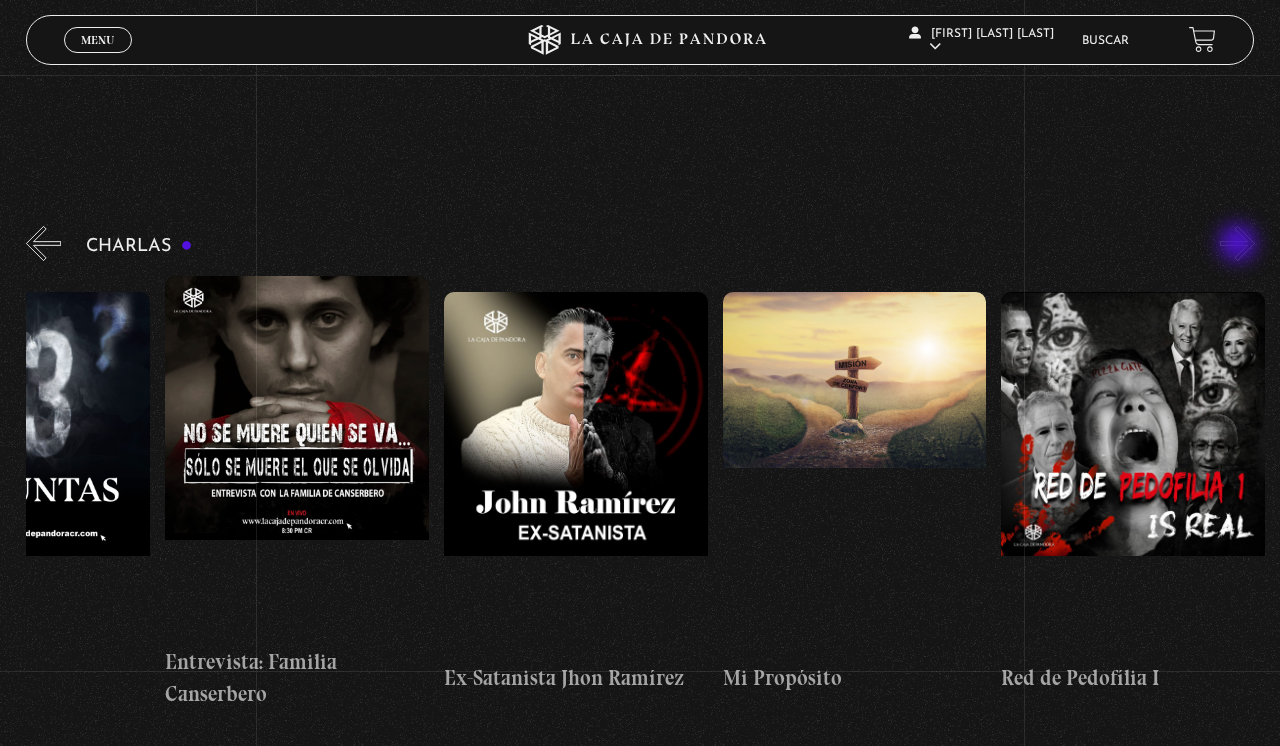 click on "»" at bounding box center (1237, 243) 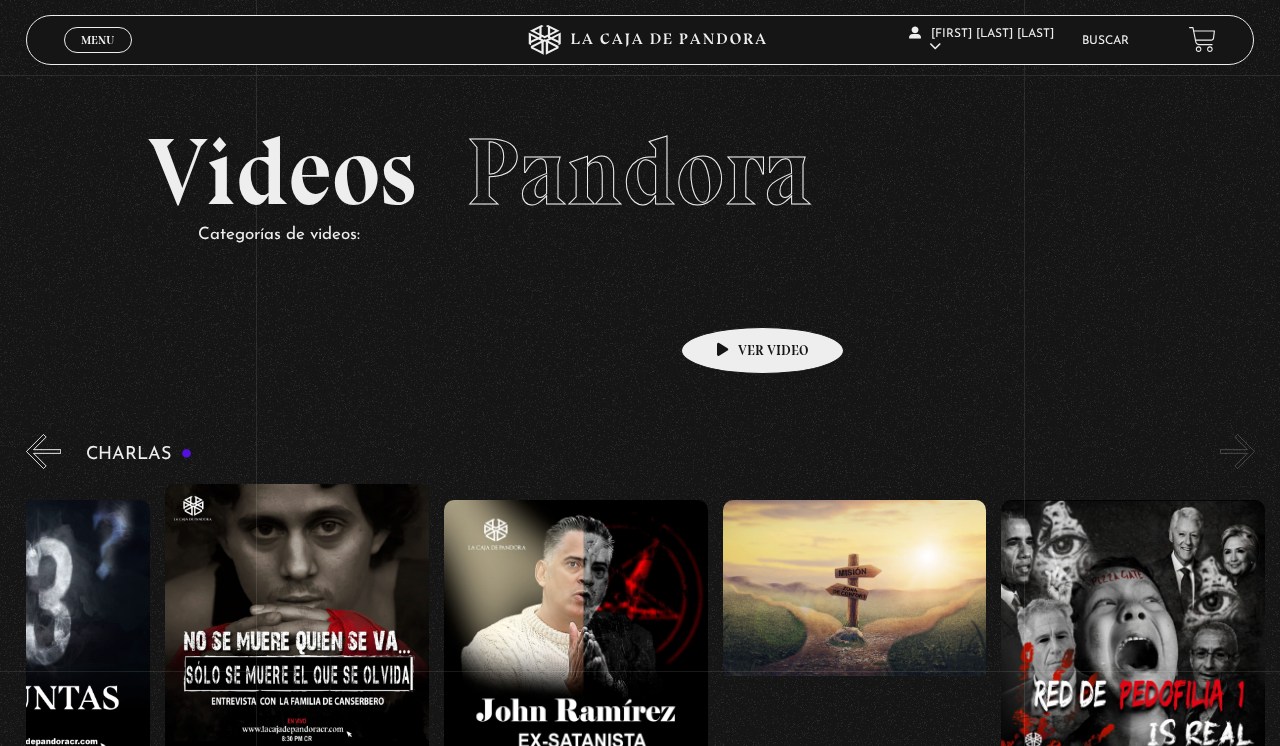 scroll, scrollTop: 0, scrollLeft: 0, axis: both 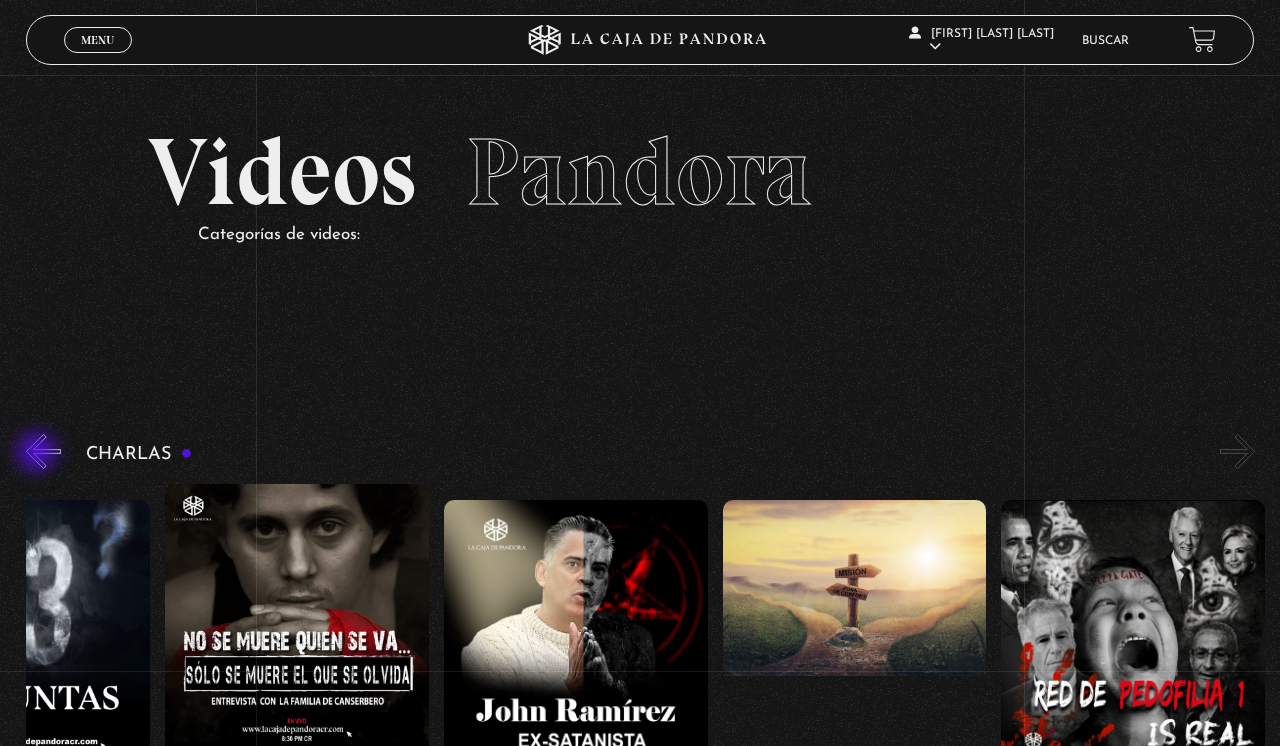 click on "«" at bounding box center (43, 451) 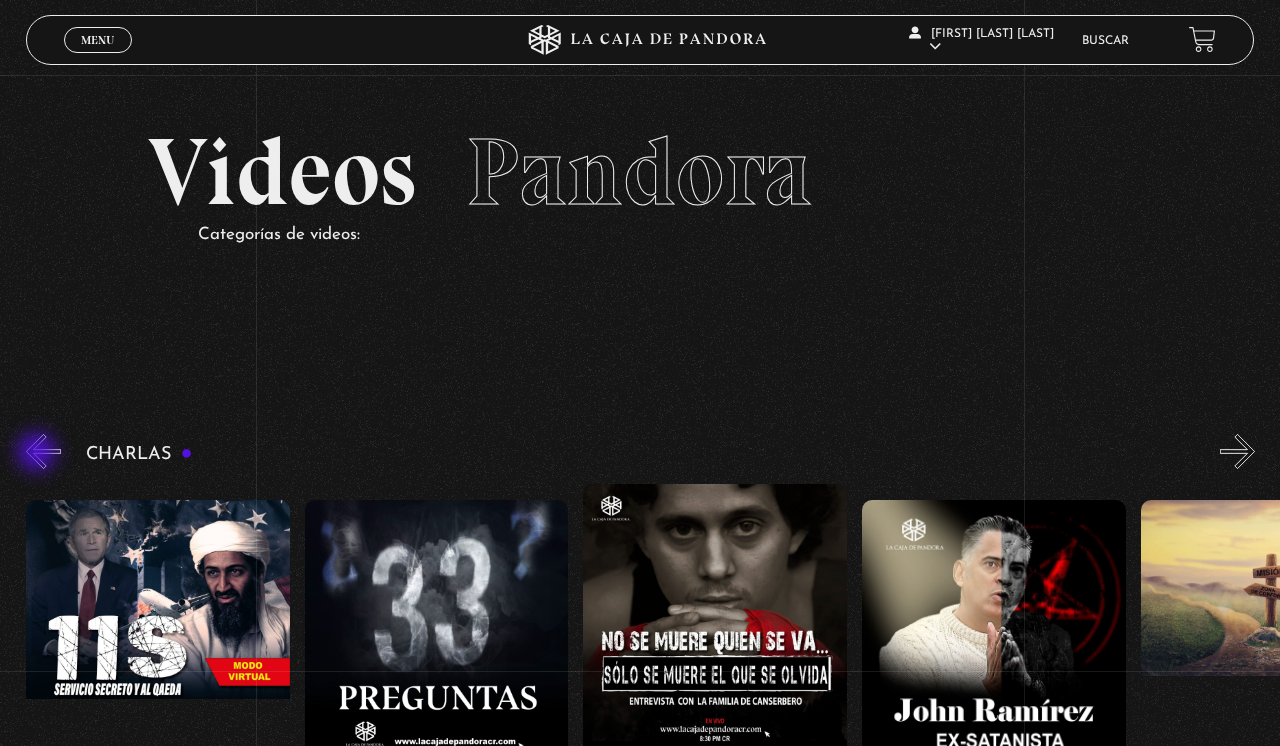 click on "«" at bounding box center (43, 451) 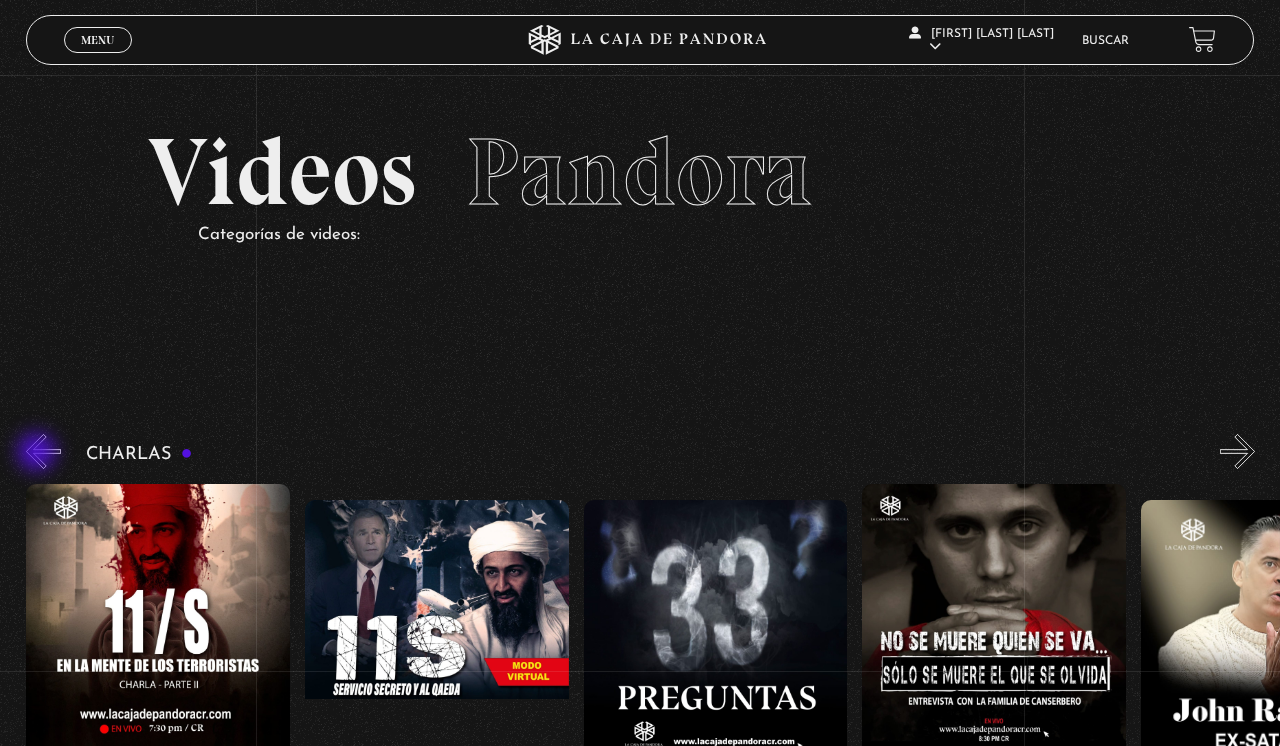 click on "«" at bounding box center [43, 451] 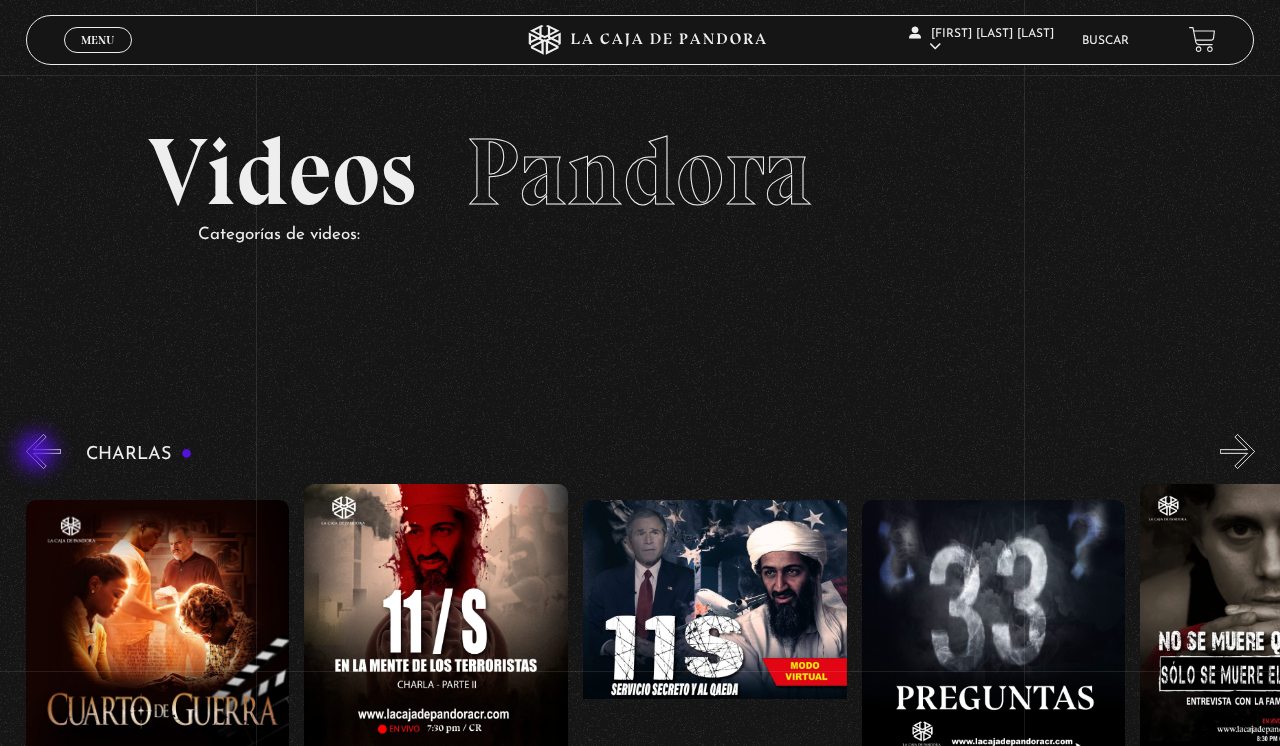 scroll, scrollTop: 0, scrollLeft: 0, axis: both 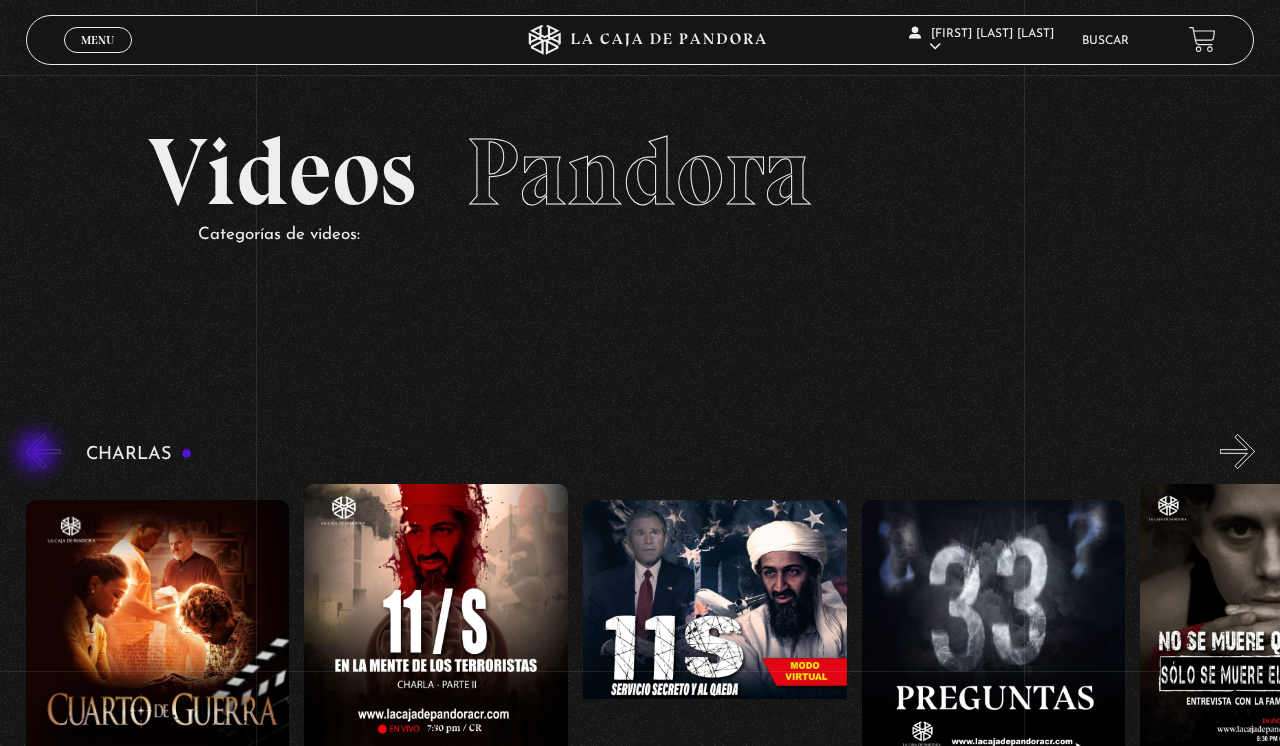 click on "«" at bounding box center (43, 451) 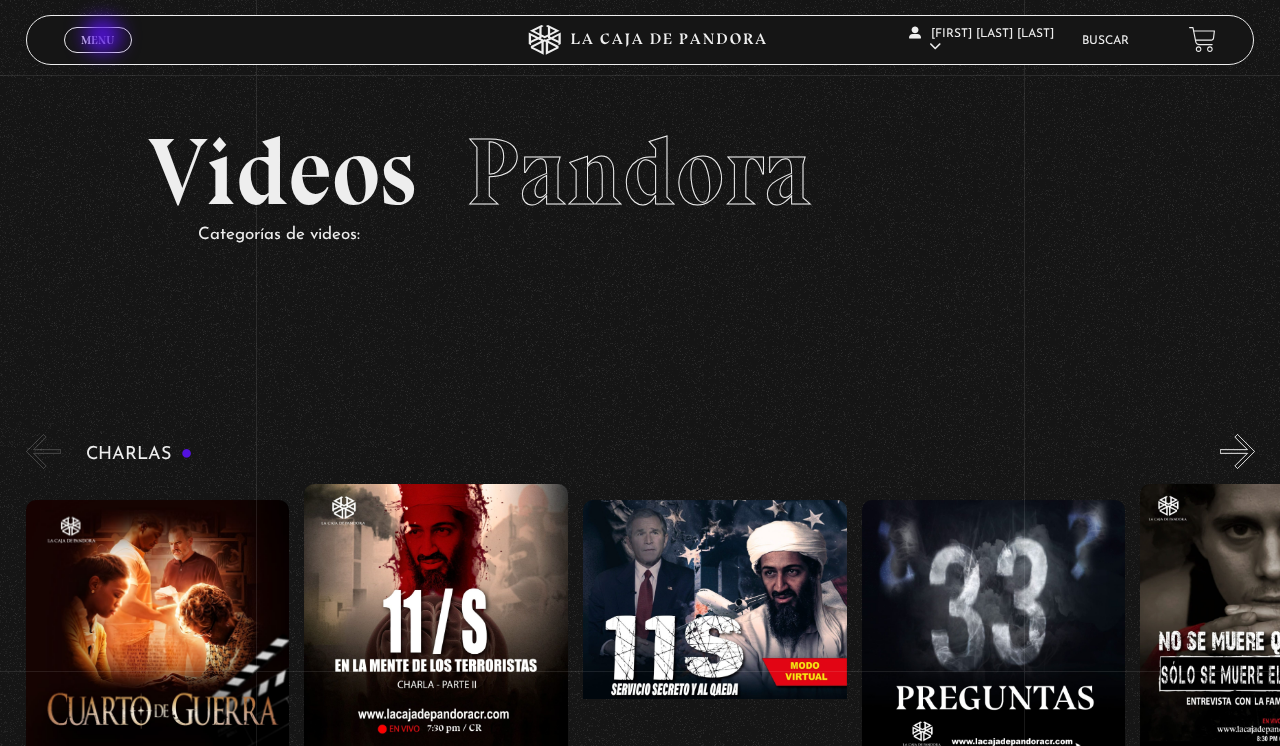 click on "Menu" at bounding box center (97, 40) 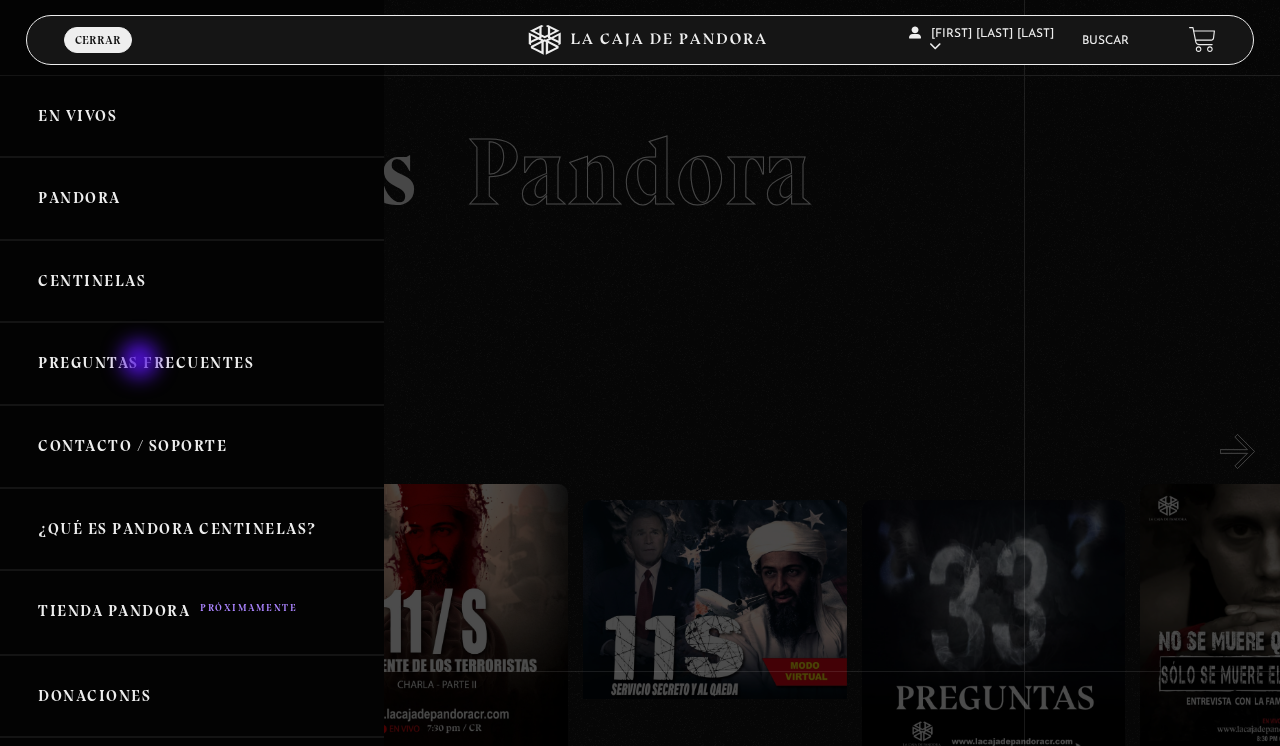 click on "Preguntas Frecuentes" at bounding box center [192, 363] 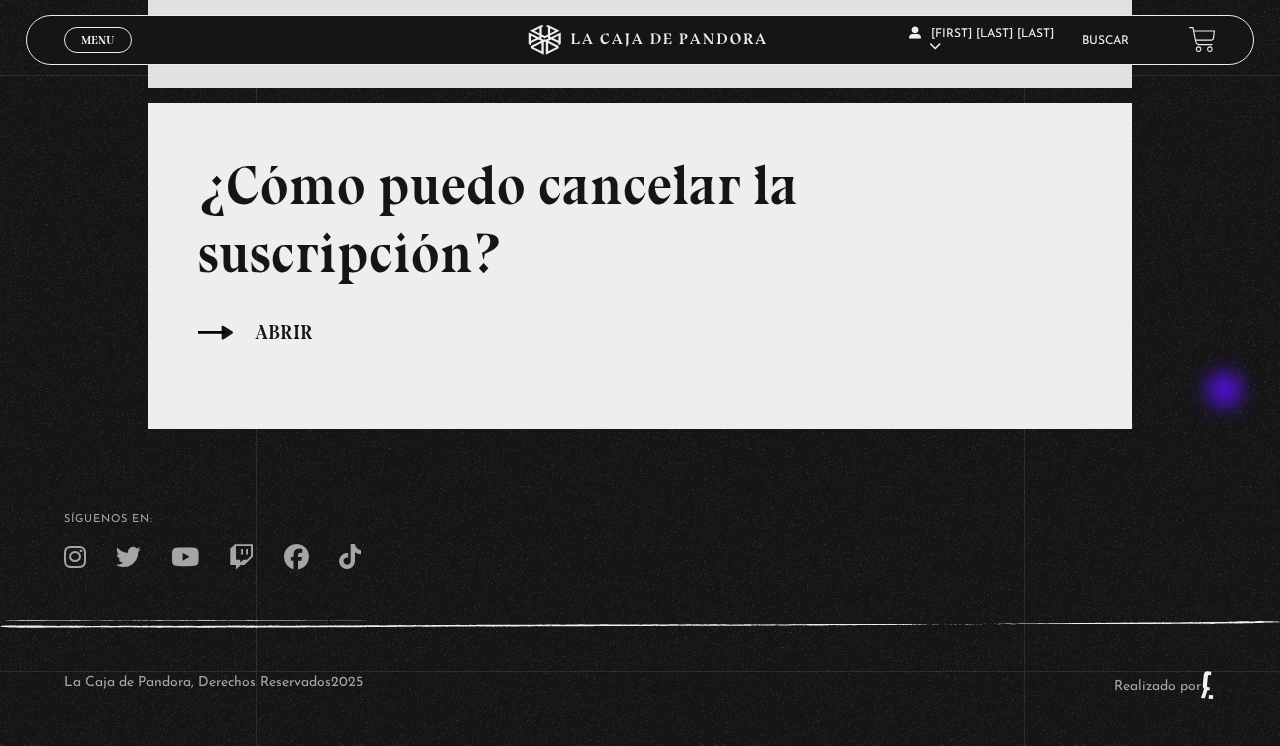 scroll, scrollTop: 1266, scrollLeft: 0, axis: vertical 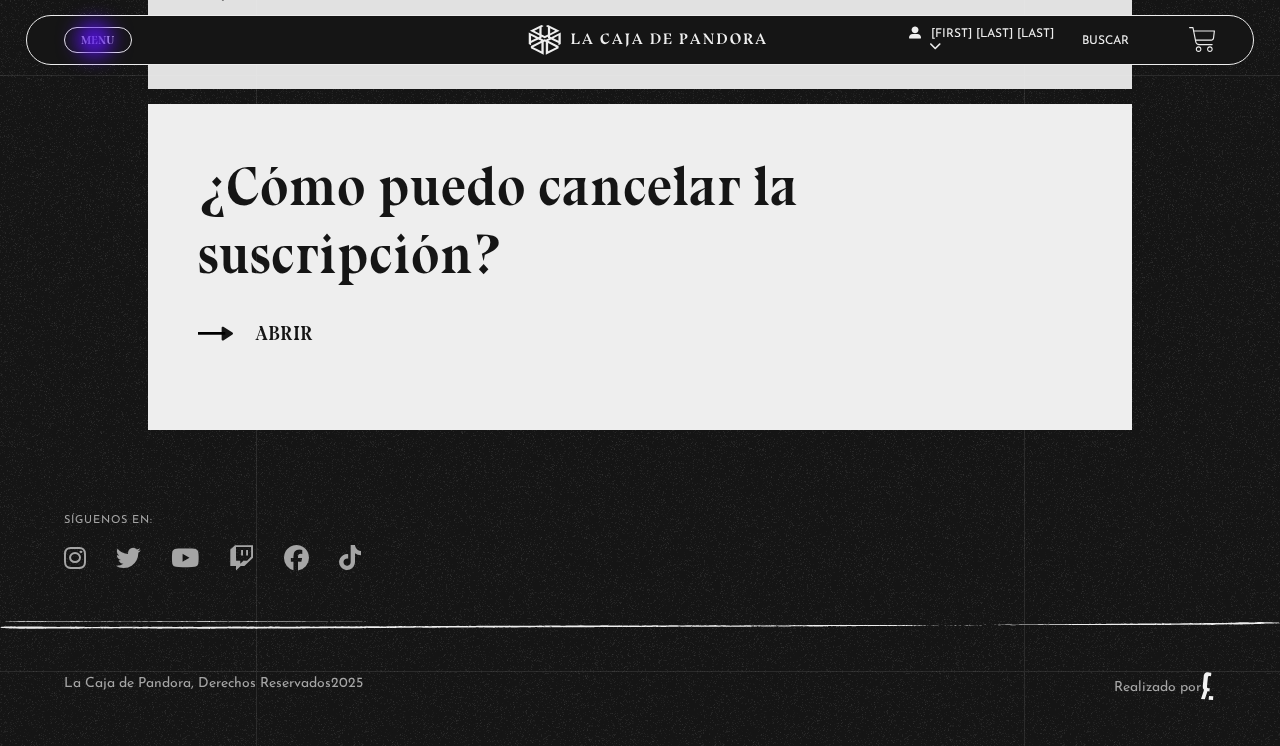 click on "Menu" at bounding box center (97, 40) 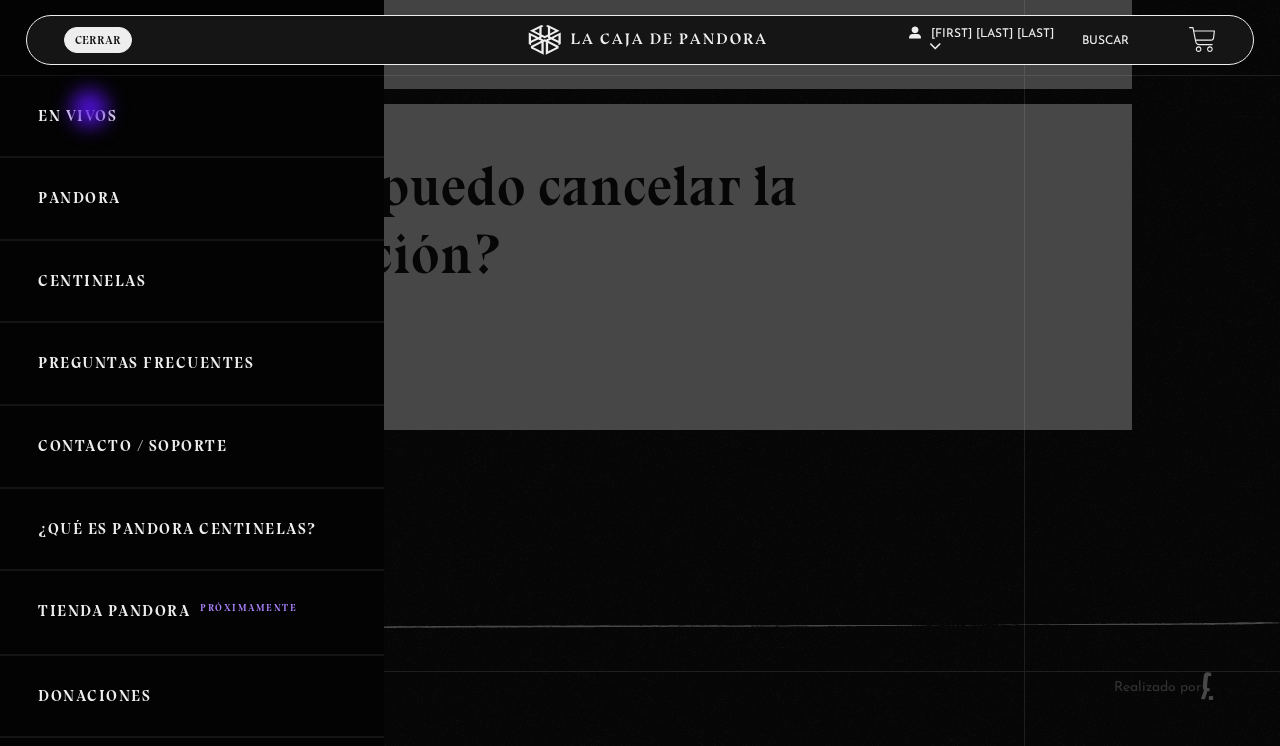 click on "En vivos" at bounding box center (192, 116) 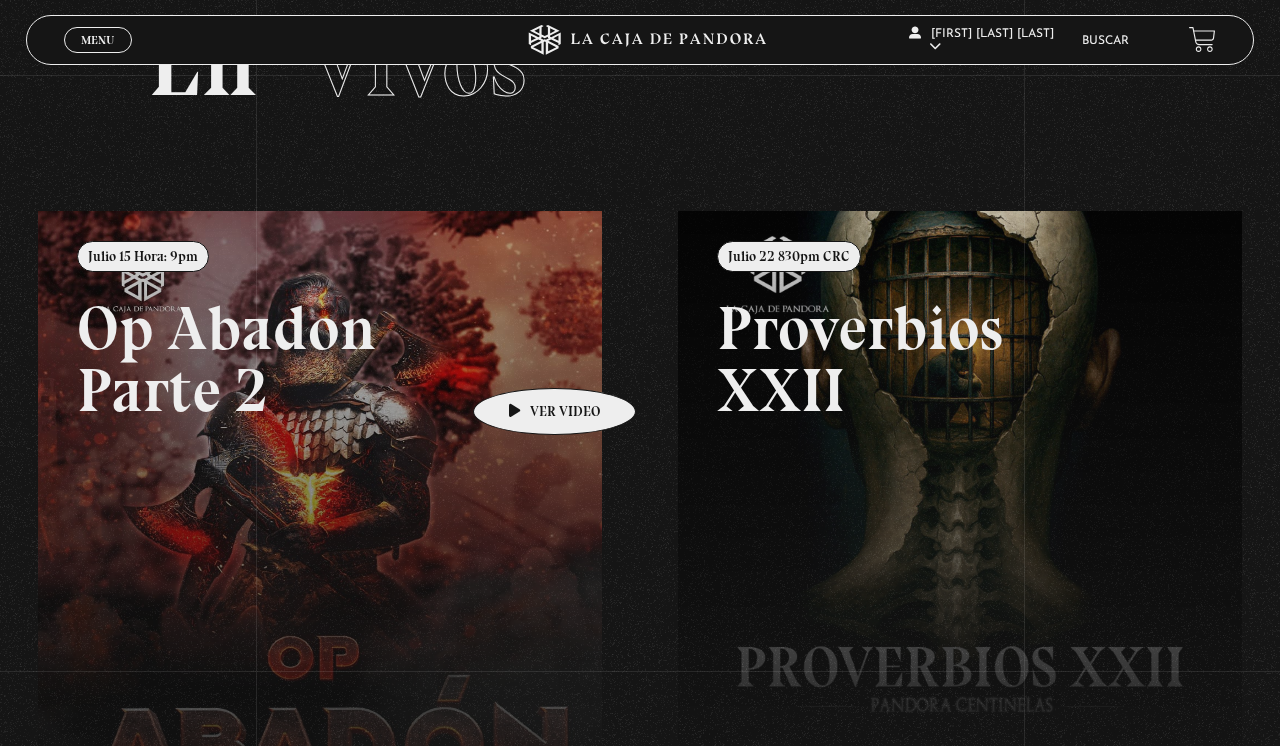 scroll, scrollTop: 96, scrollLeft: 0, axis: vertical 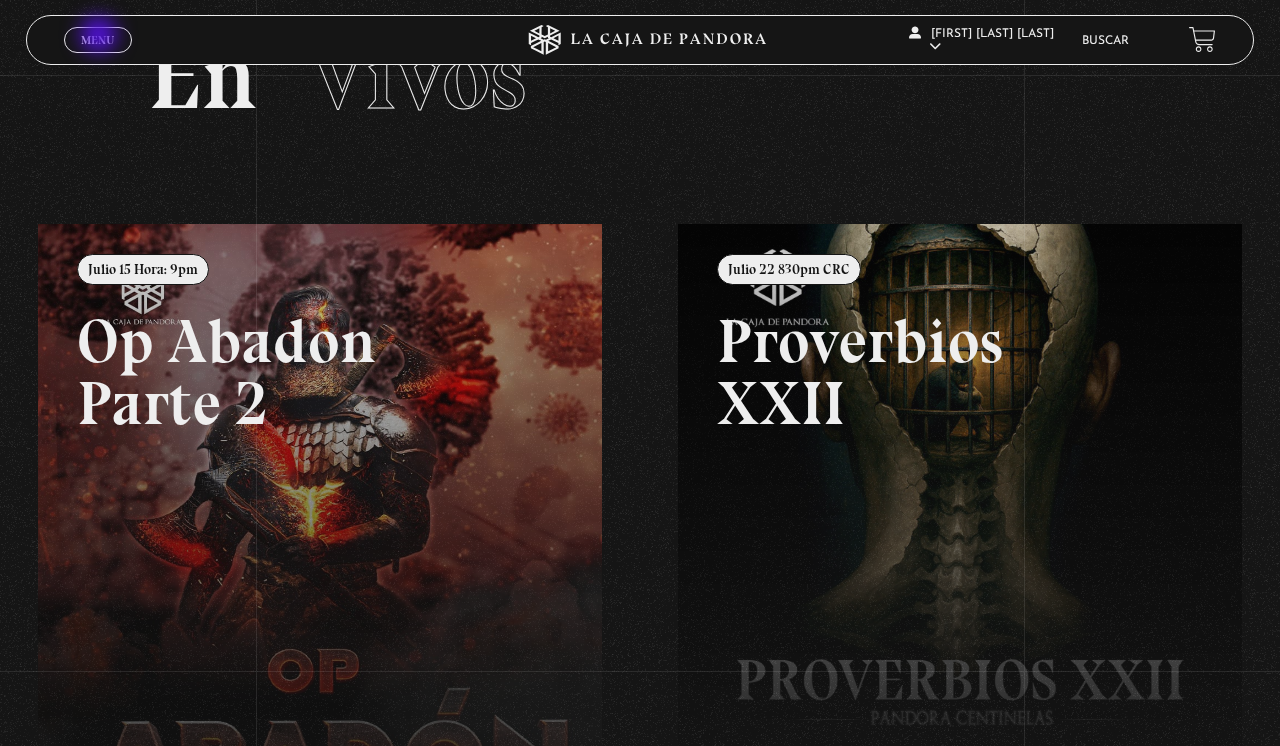 click on "Menu" at bounding box center (97, 40) 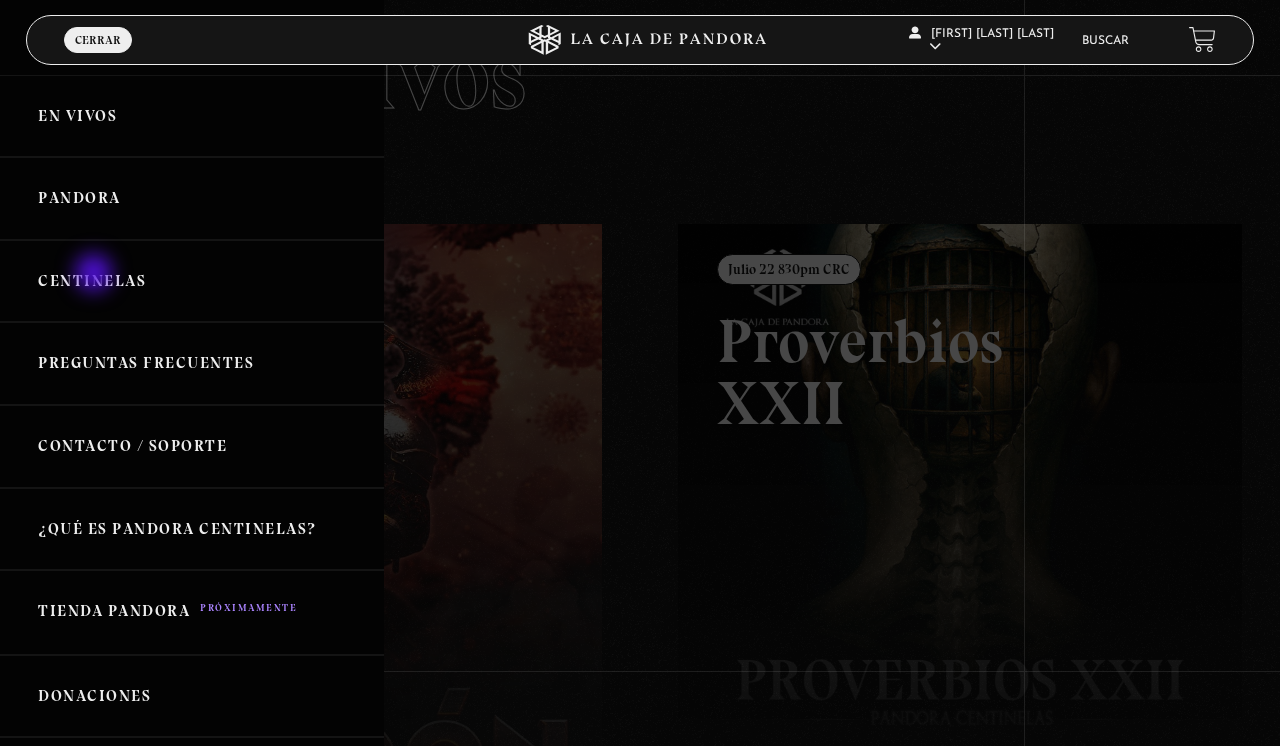 click on "Centinelas" at bounding box center (192, 281) 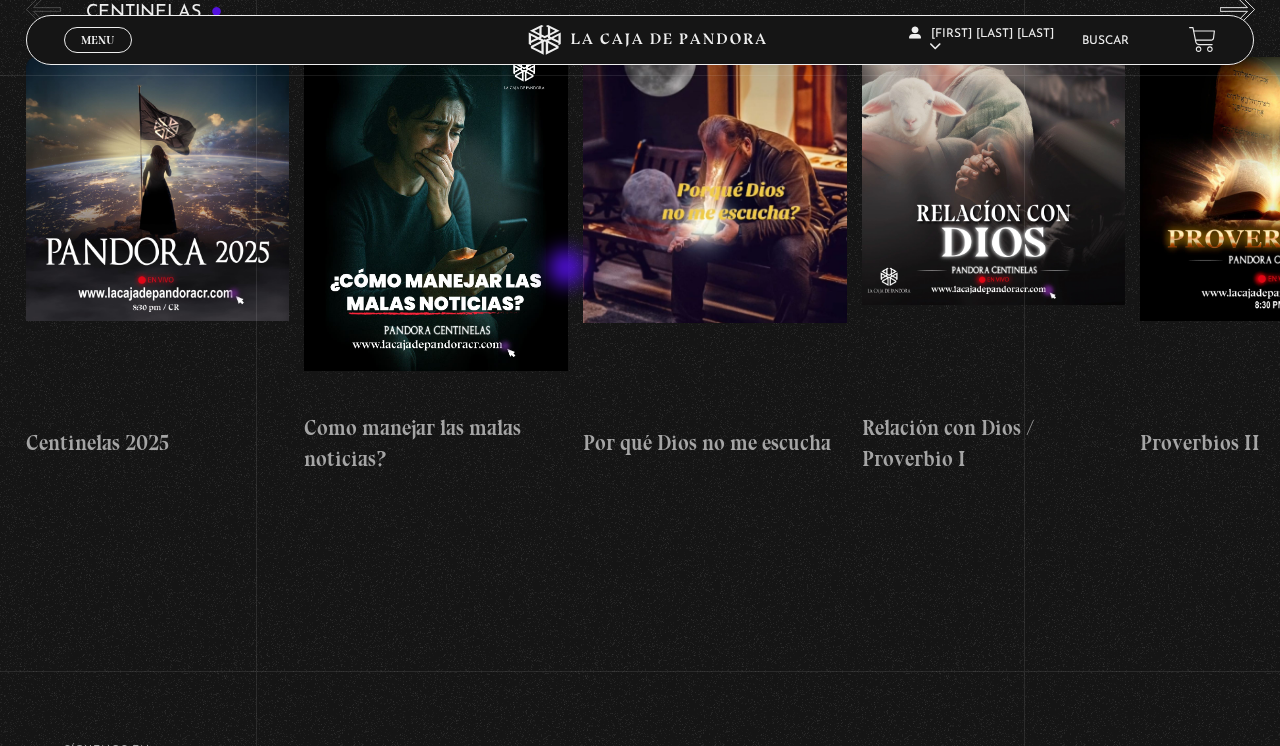 scroll, scrollTop: 334, scrollLeft: 0, axis: vertical 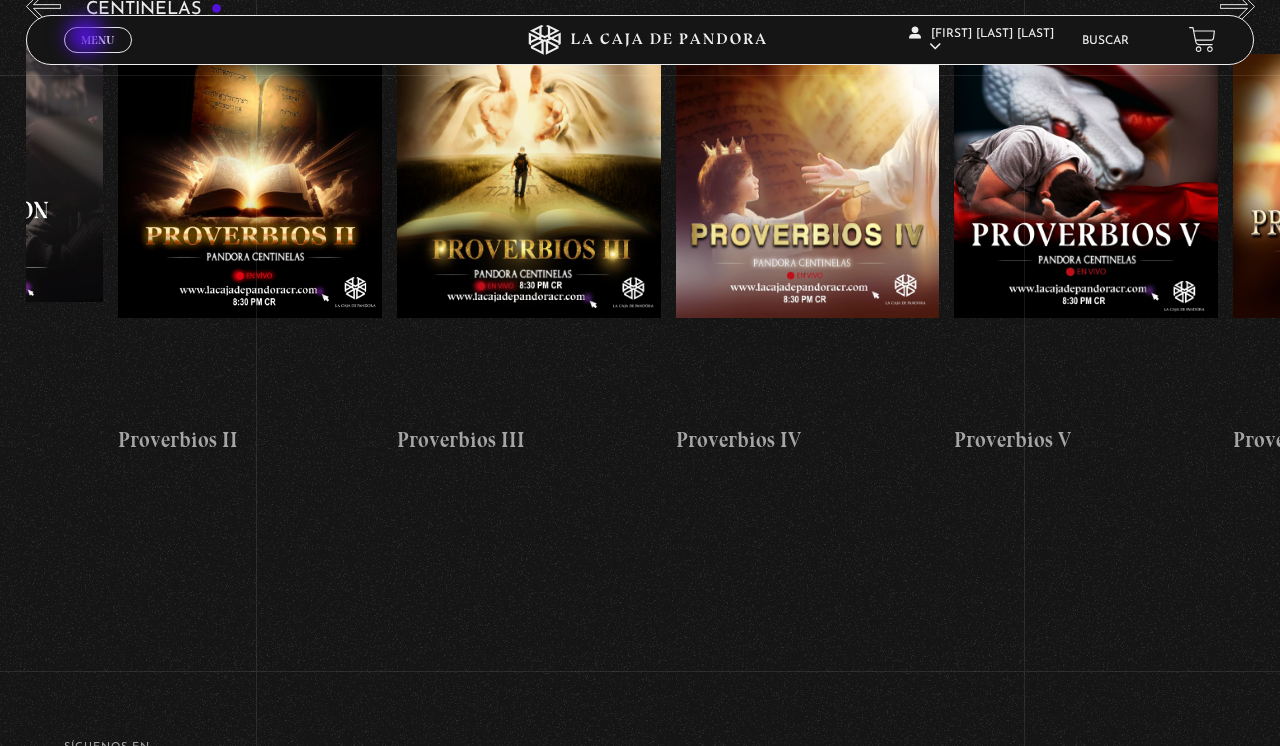 click on "Menu" at bounding box center [97, 40] 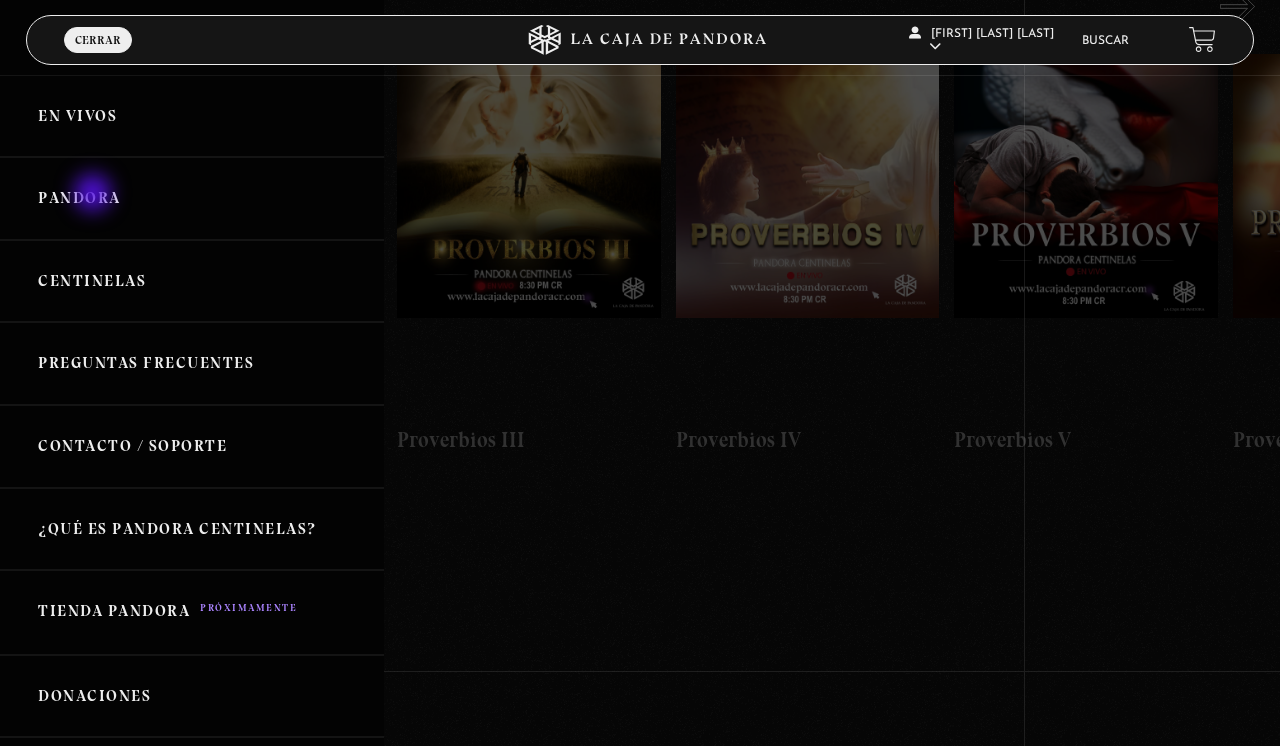 click on "Pandora" at bounding box center [192, 198] 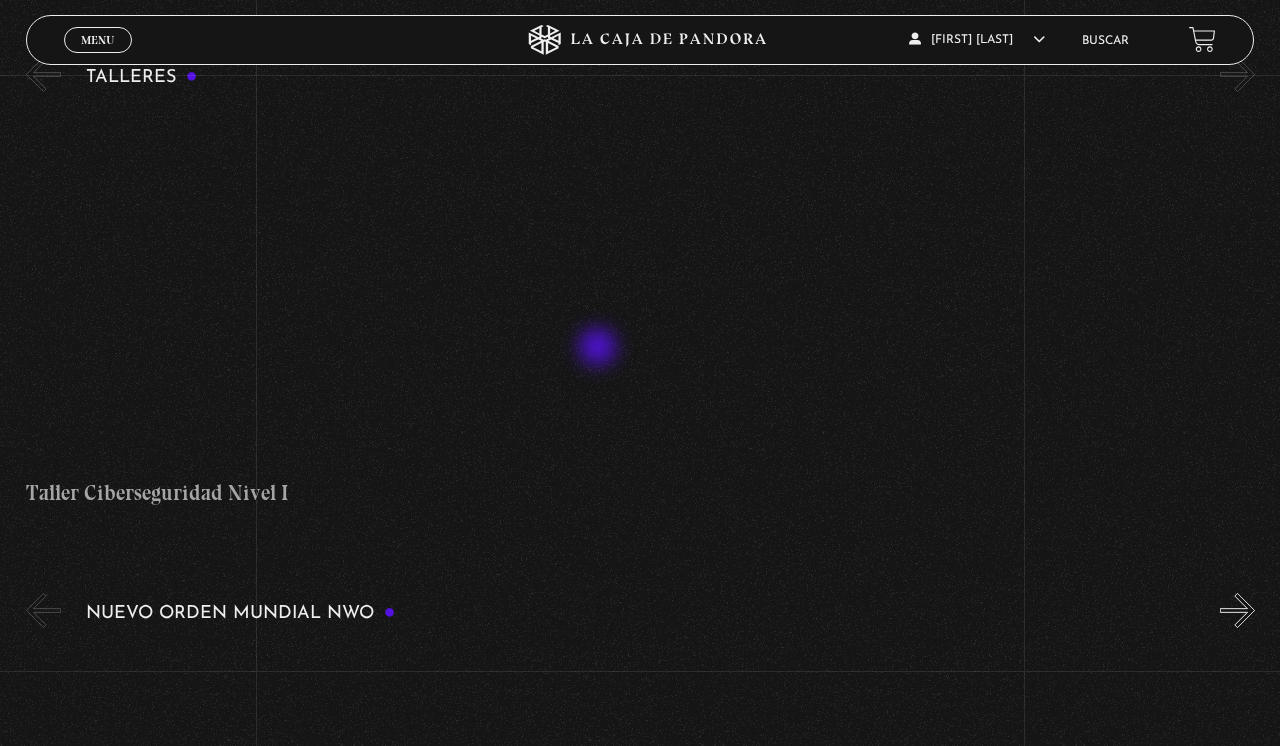scroll, scrollTop: 947, scrollLeft: 0, axis: vertical 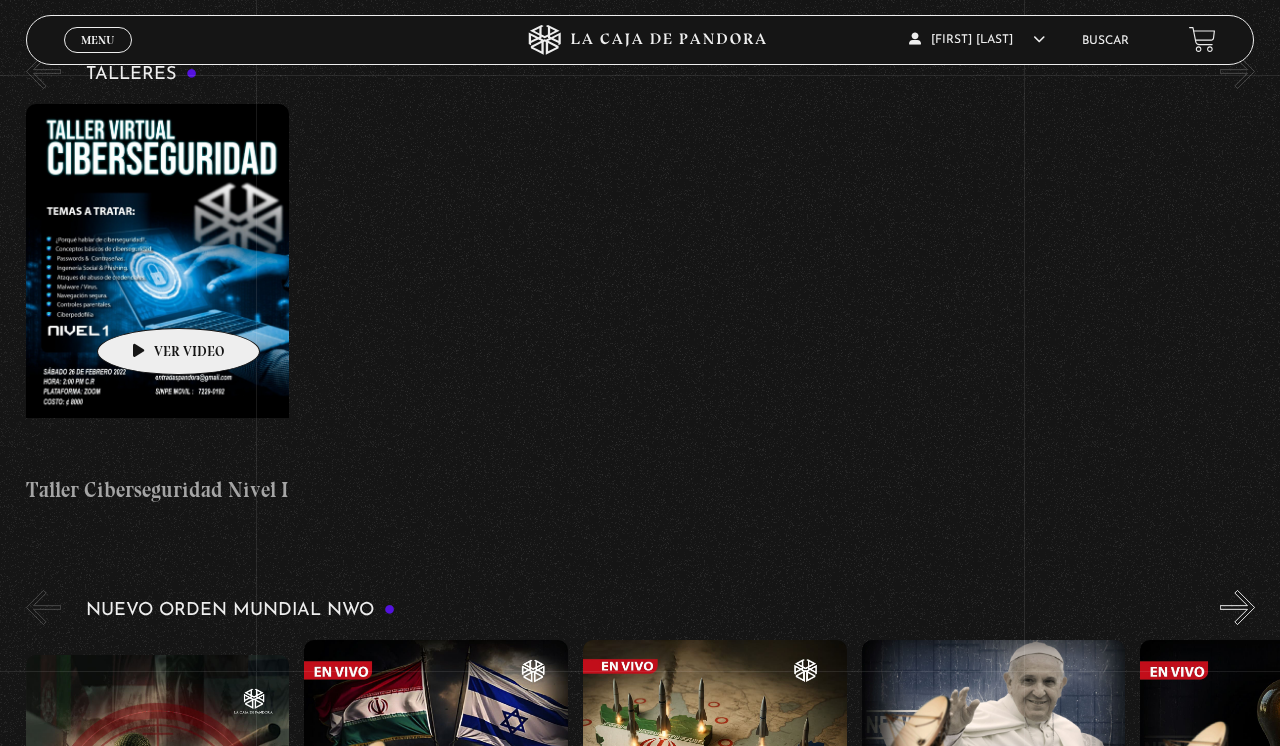 click at bounding box center [158, 284] 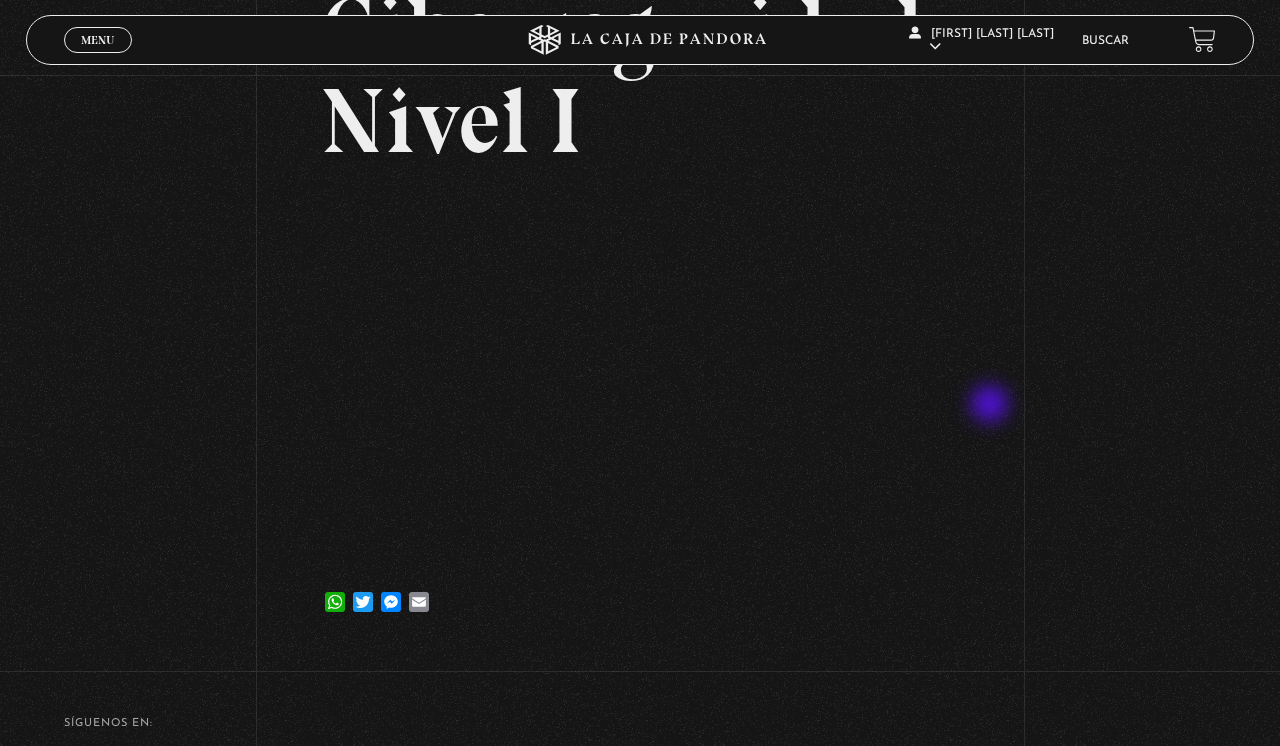 scroll, scrollTop: 299, scrollLeft: 0, axis: vertical 